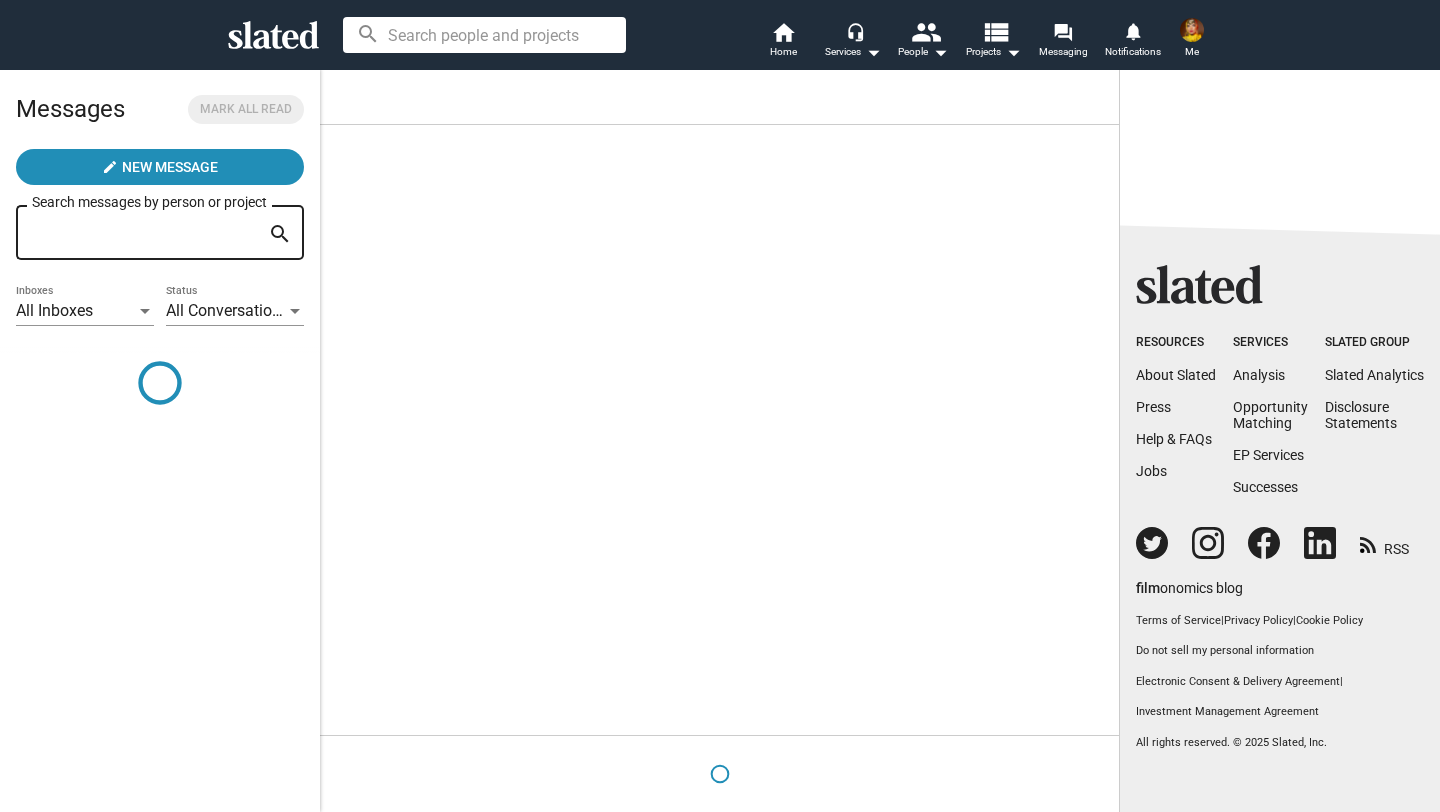 scroll, scrollTop: 0, scrollLeft: 0, axis: both 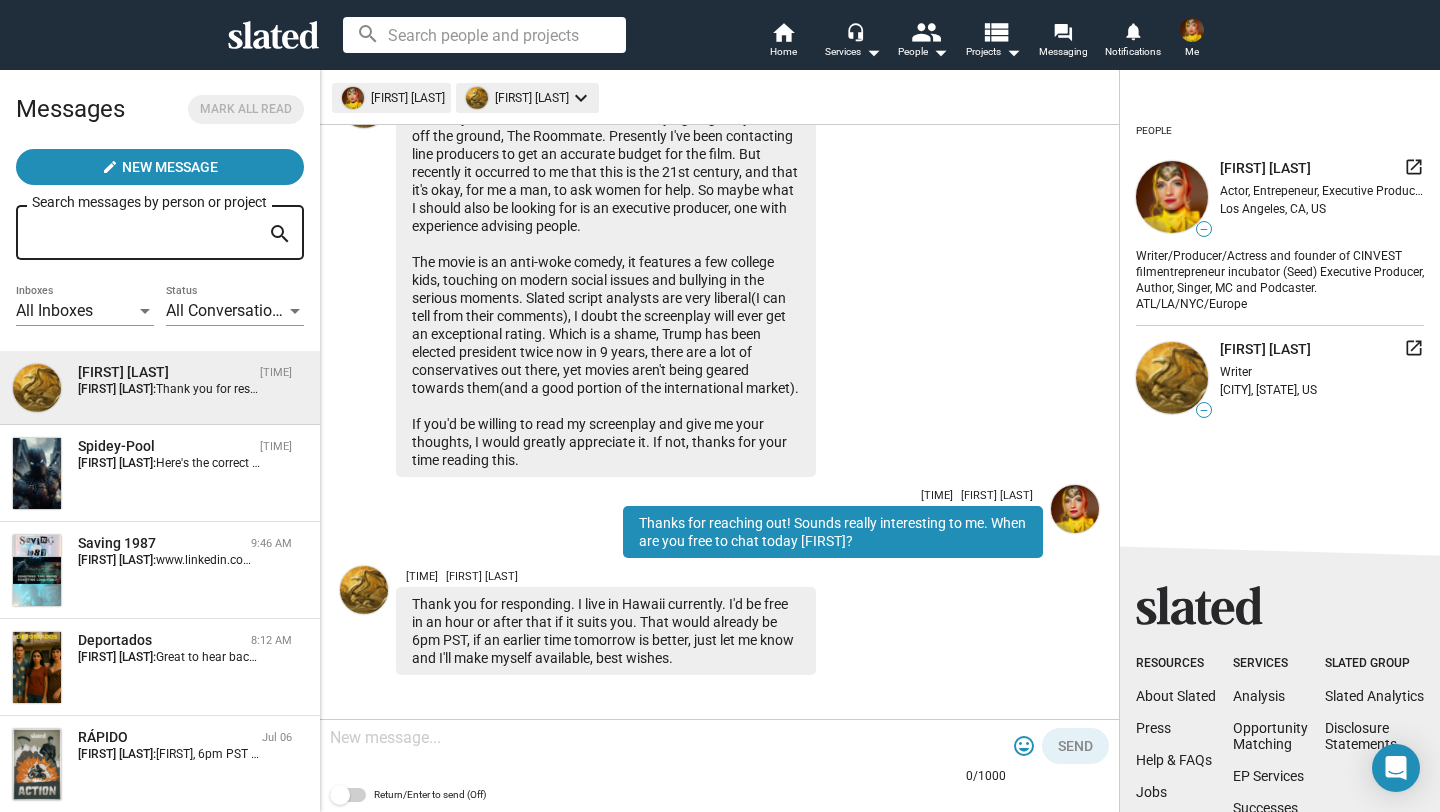 click at bounding box center (668, 739) 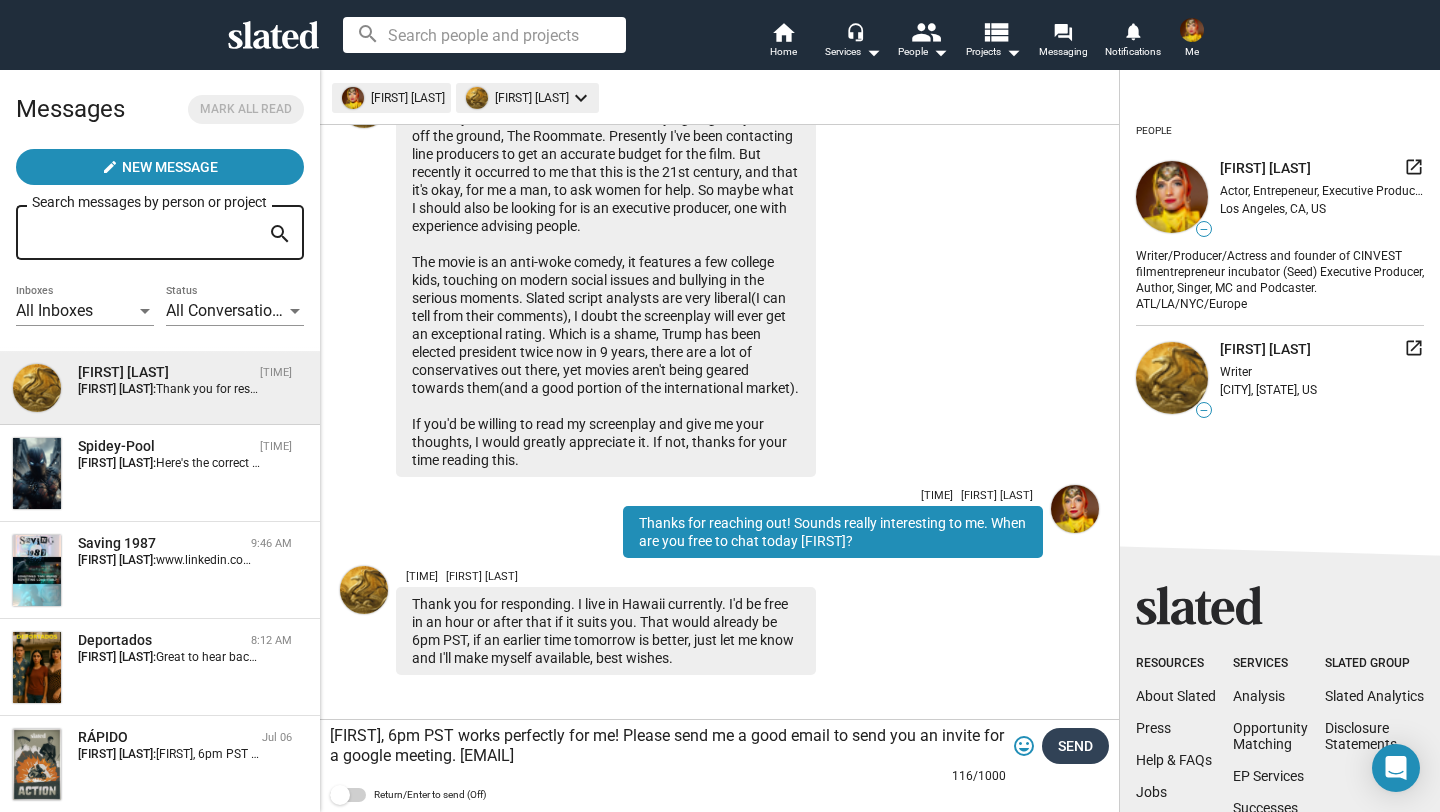 type on "Andrew, 6pm PST works perfectly for me!  Please send me a good email to send you an invite for a google meeting. dannyfashionxact@gmail.com" 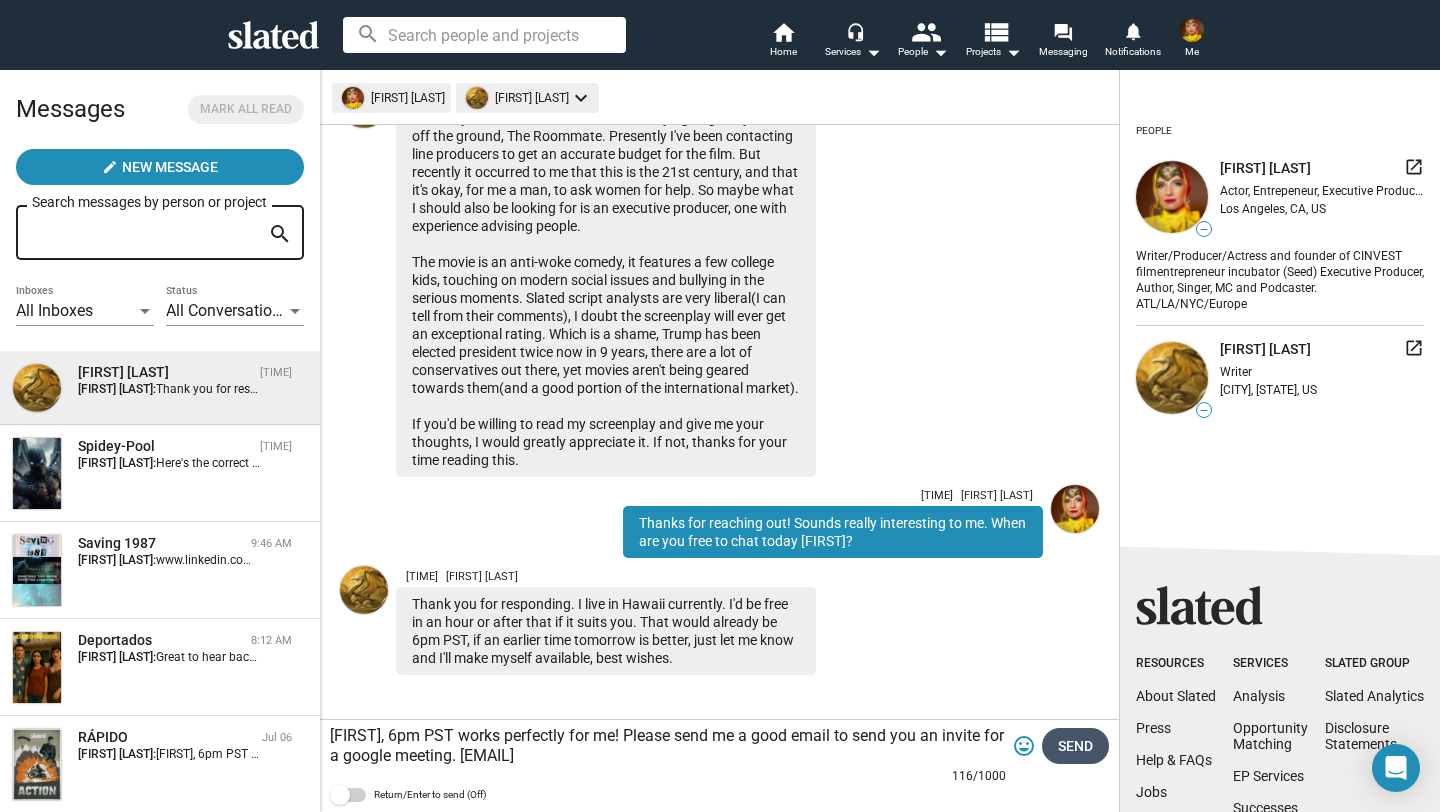 click on "Send" at bounding box center [1075, 746] 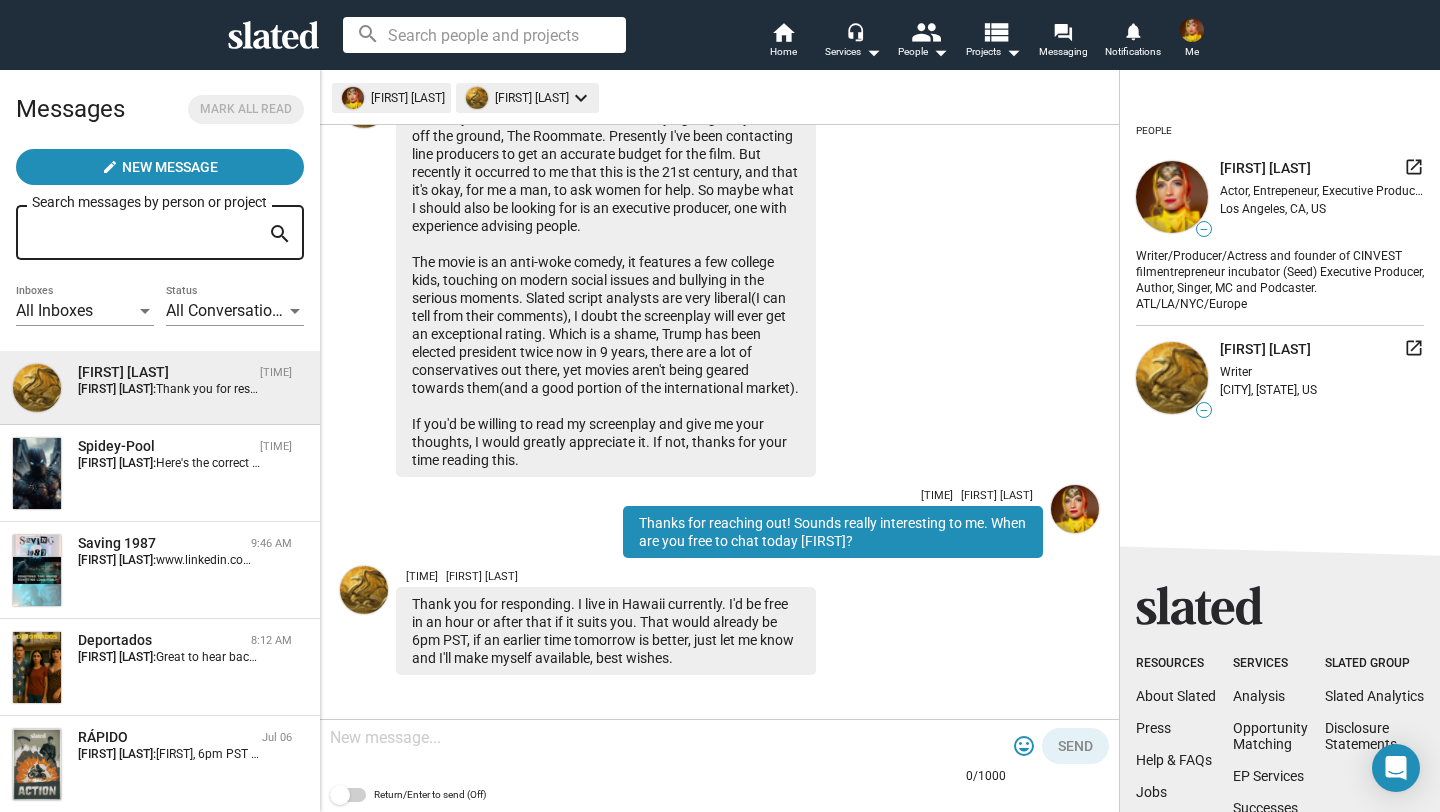 scroll, scrollTop: 278, scrollLeft: 0, axis: vertical 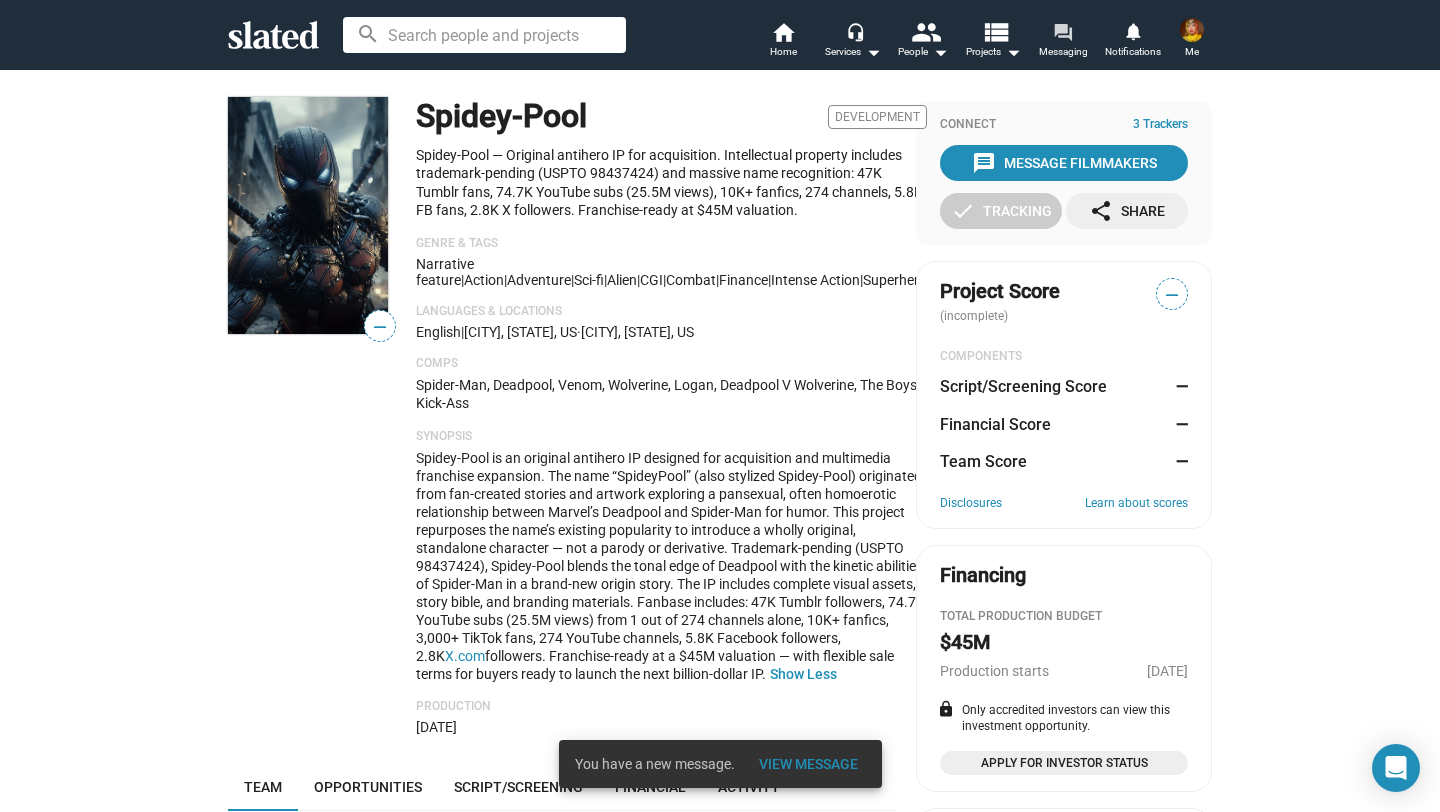 click on "forum" at bounding box center (1062, 31) 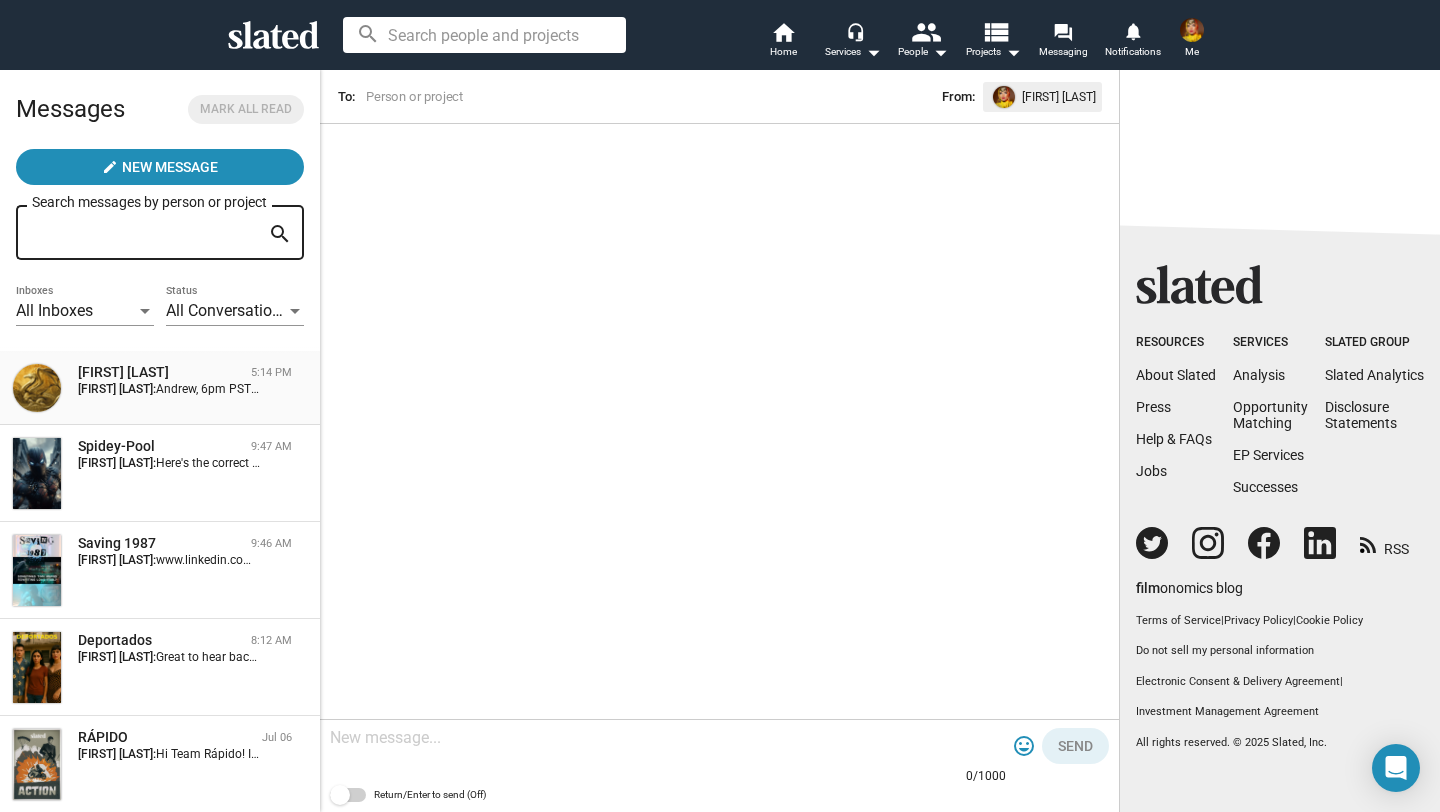 click on "[FIRST] [LAST]" at bounding box center [160, 372] 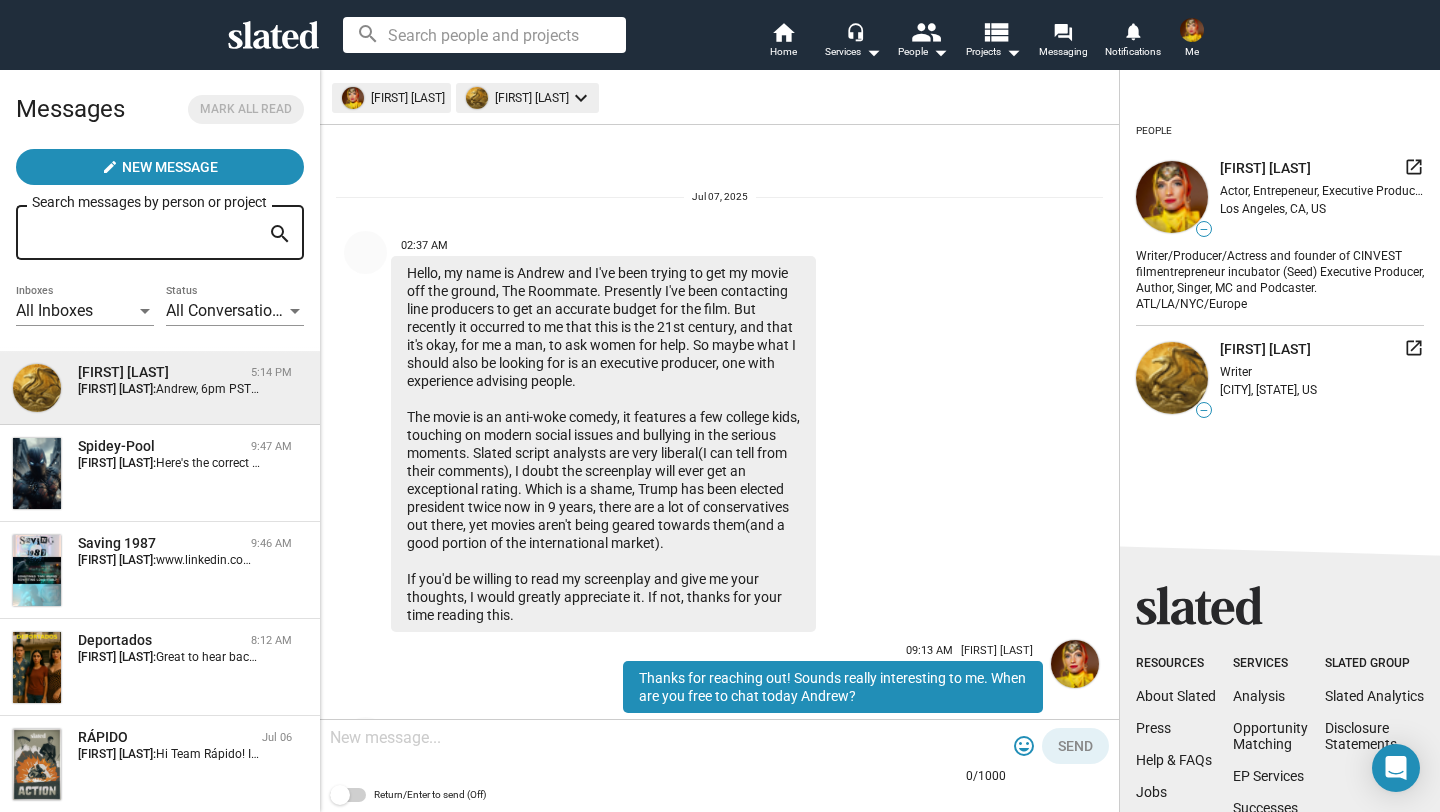 scroll, scrollTop: 278, scrollLeft: 0, axis: vertical 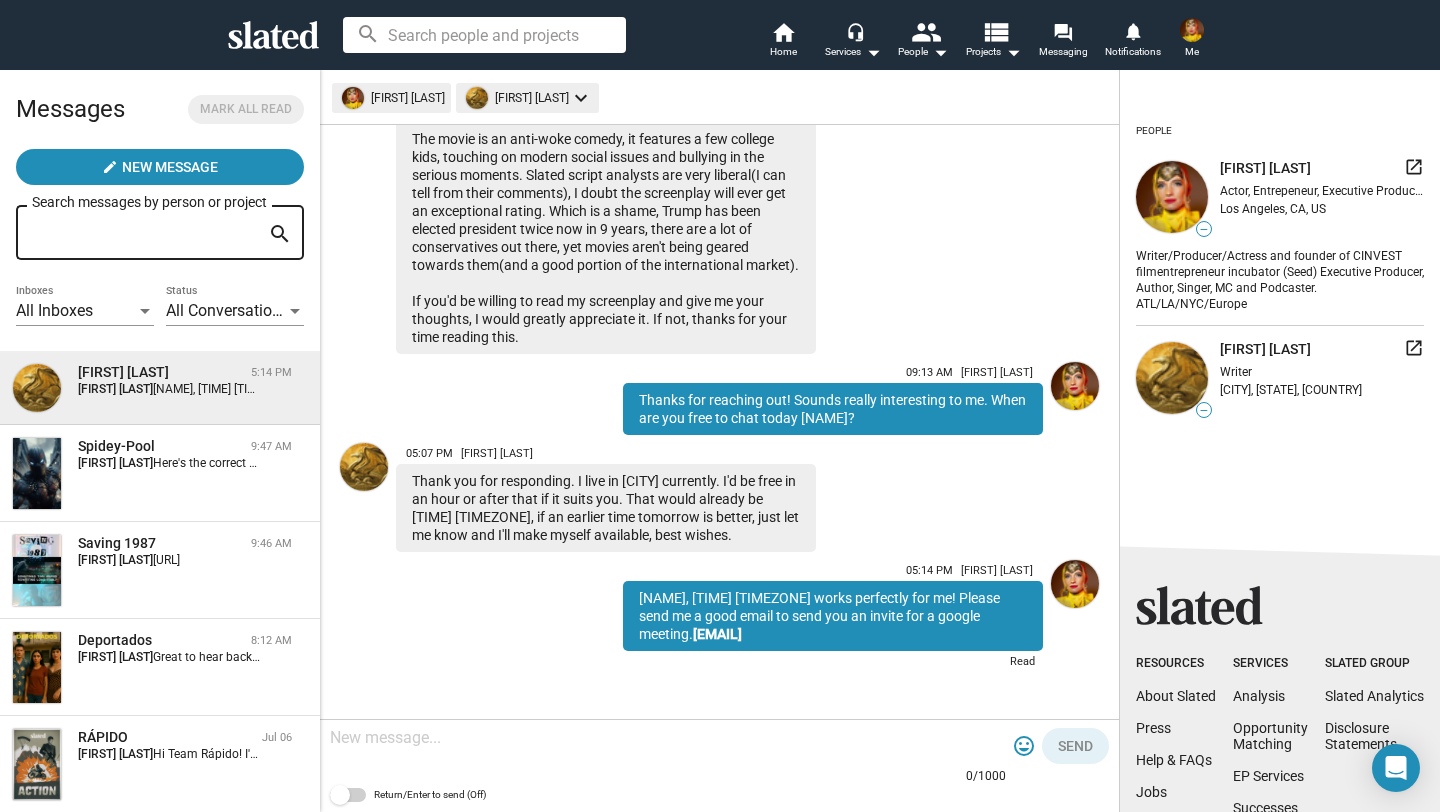 click on "[FIRST] [LAST]" at bounding box center [160, 372] 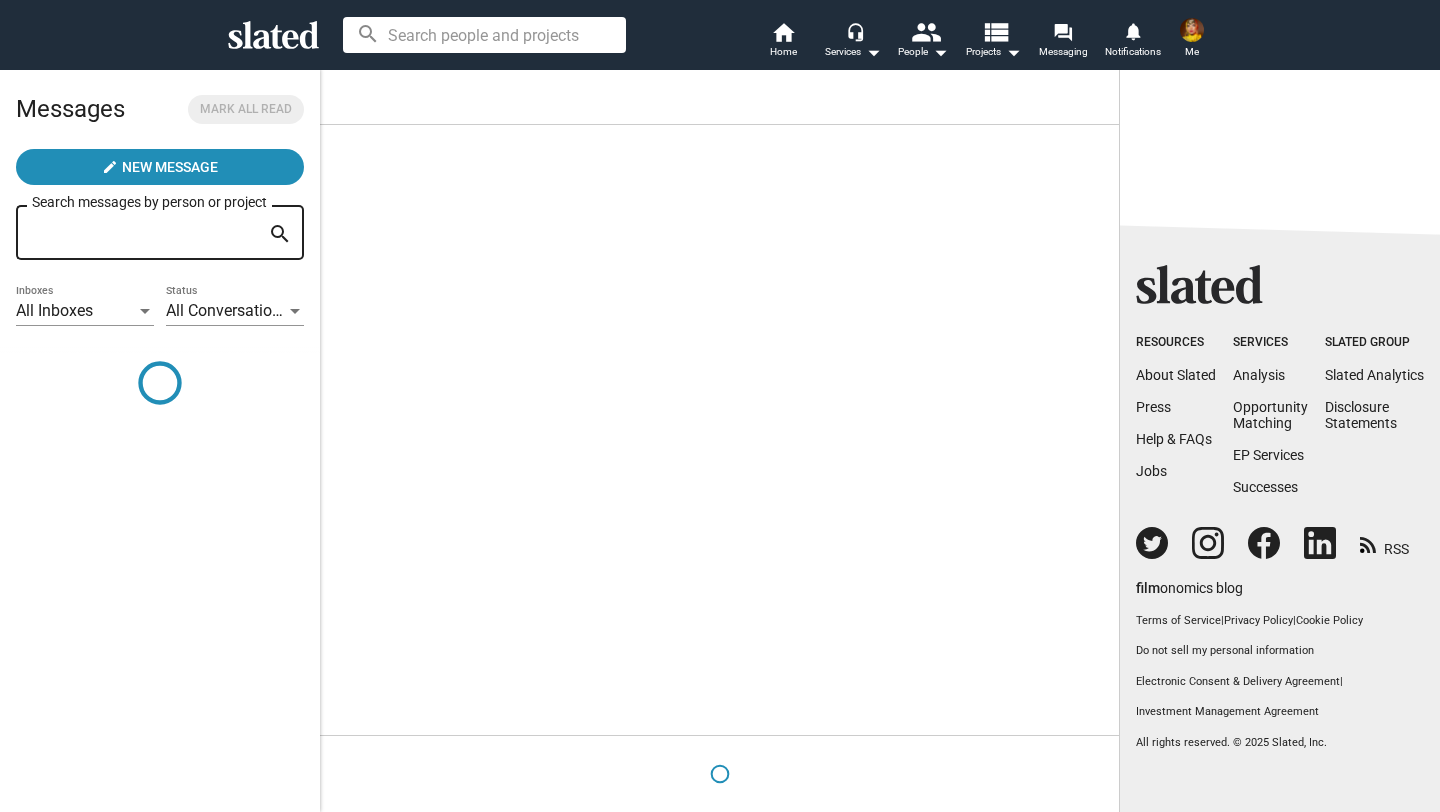 scroll, scrollTop: 0, scrollLeft: 0, axis: both 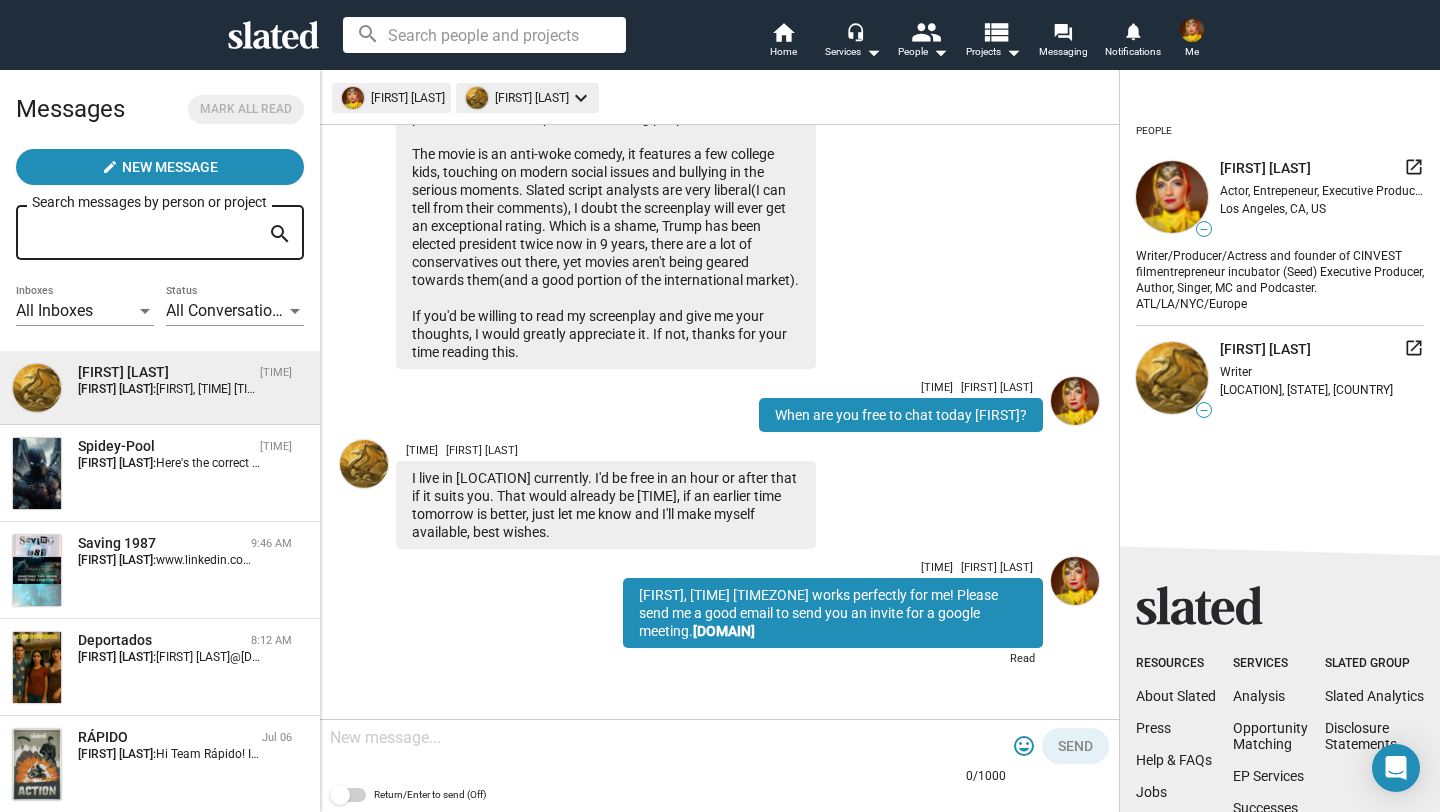 click at bounding box center (668, 738) 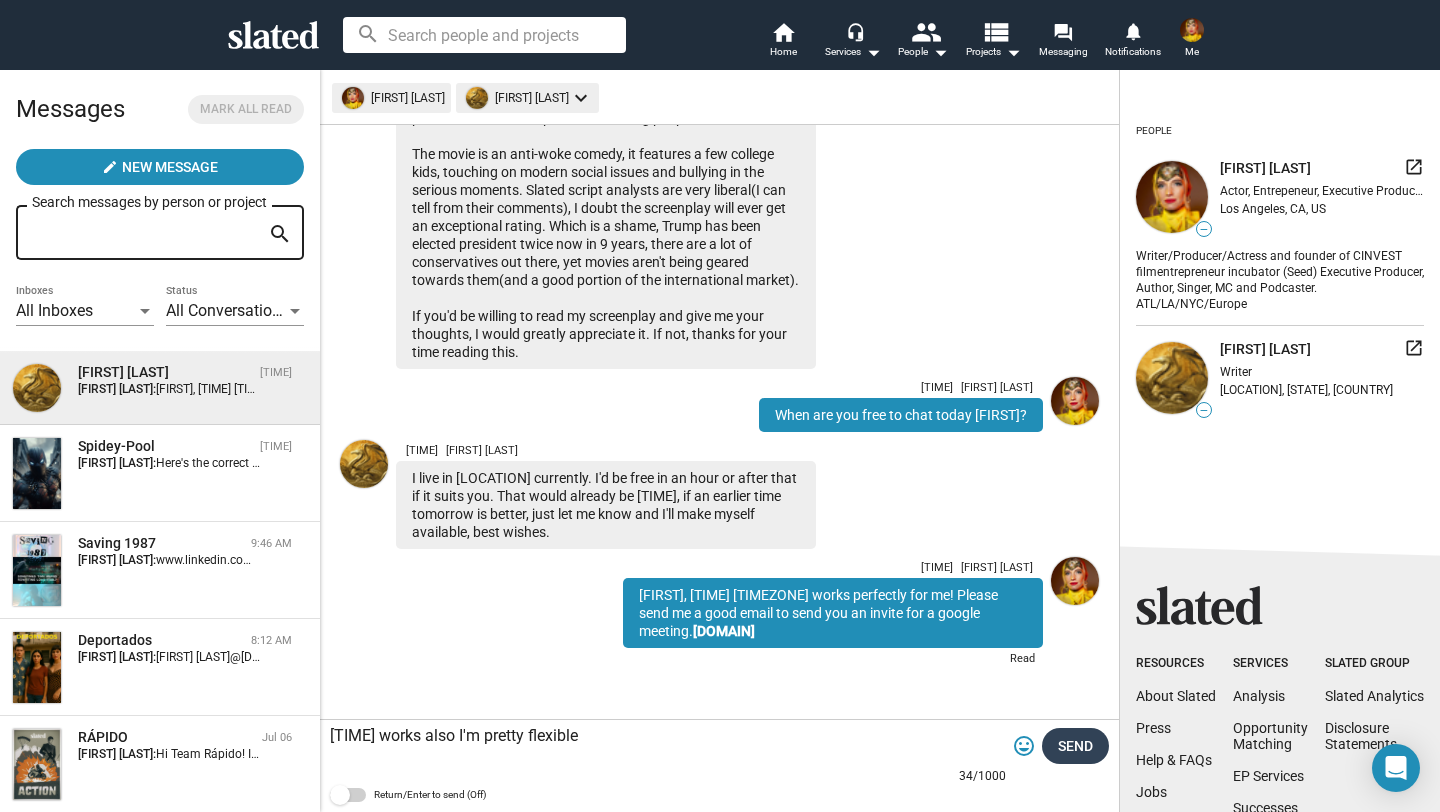 type on "After 6pm works also I'm pretty flexible" 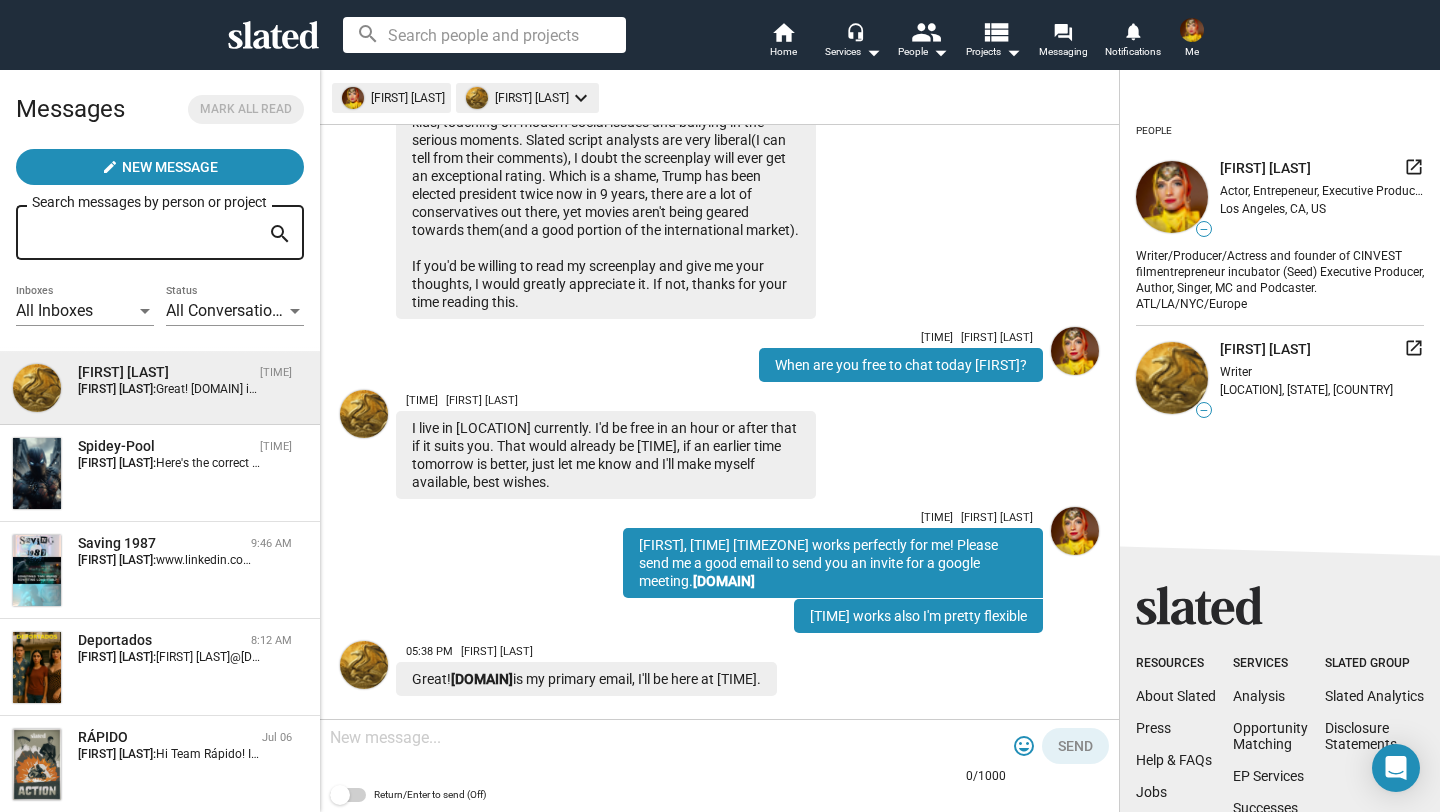 scroll, scrollTop: 369, scrollLeft: 0, axis: vertical 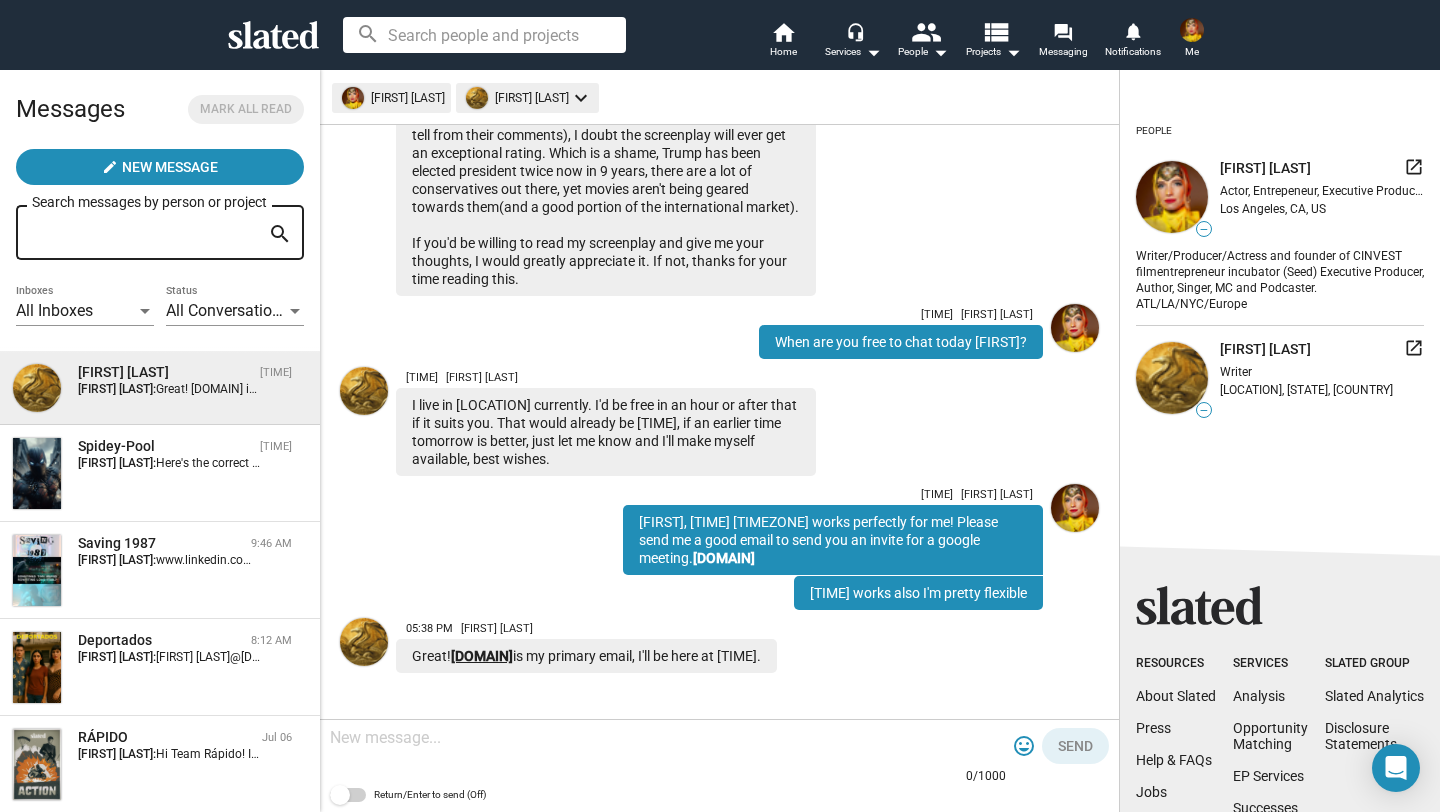 copy on "AndrewHB@gmail.com" 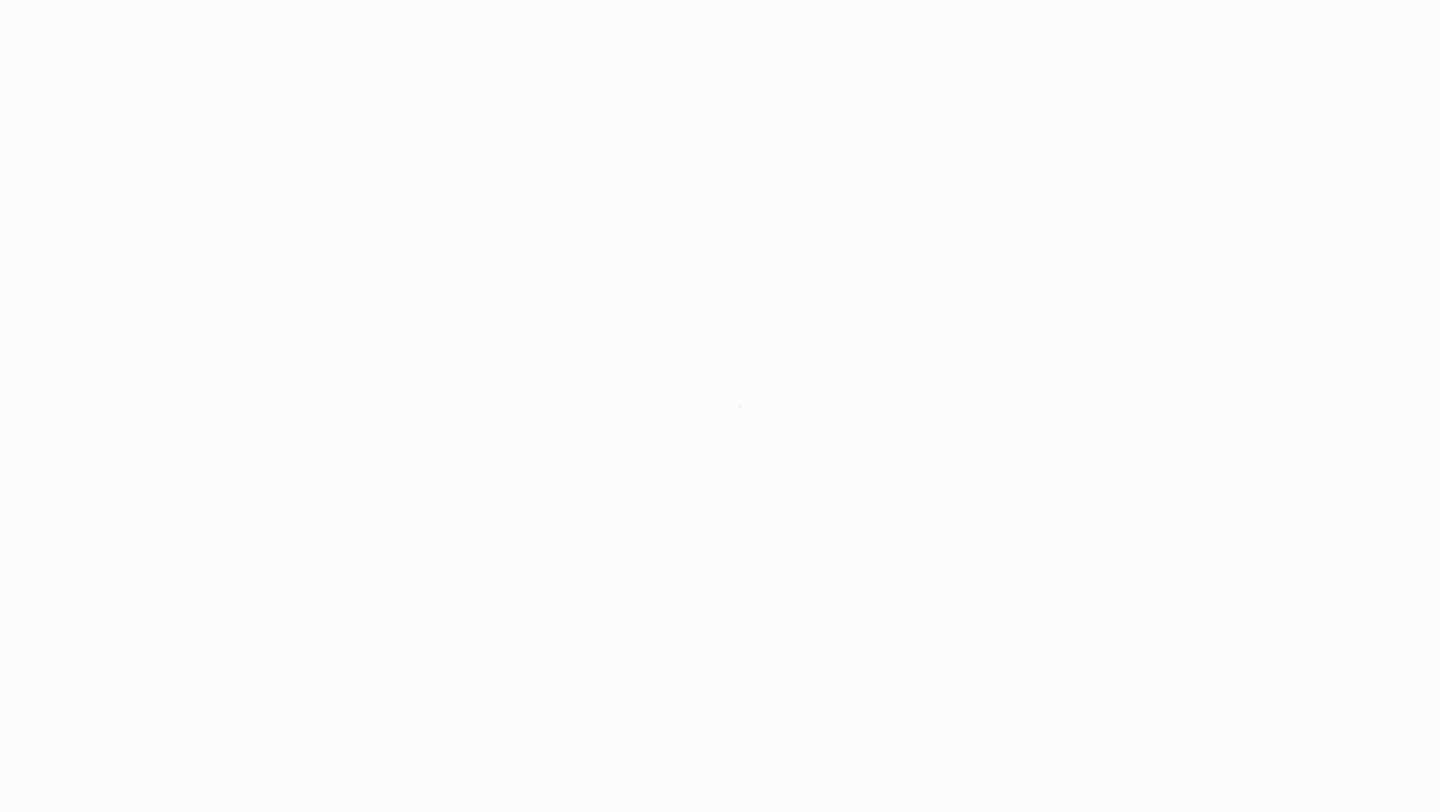 scroll, scrollTop: 0, scrollLeft: 0, axis: both 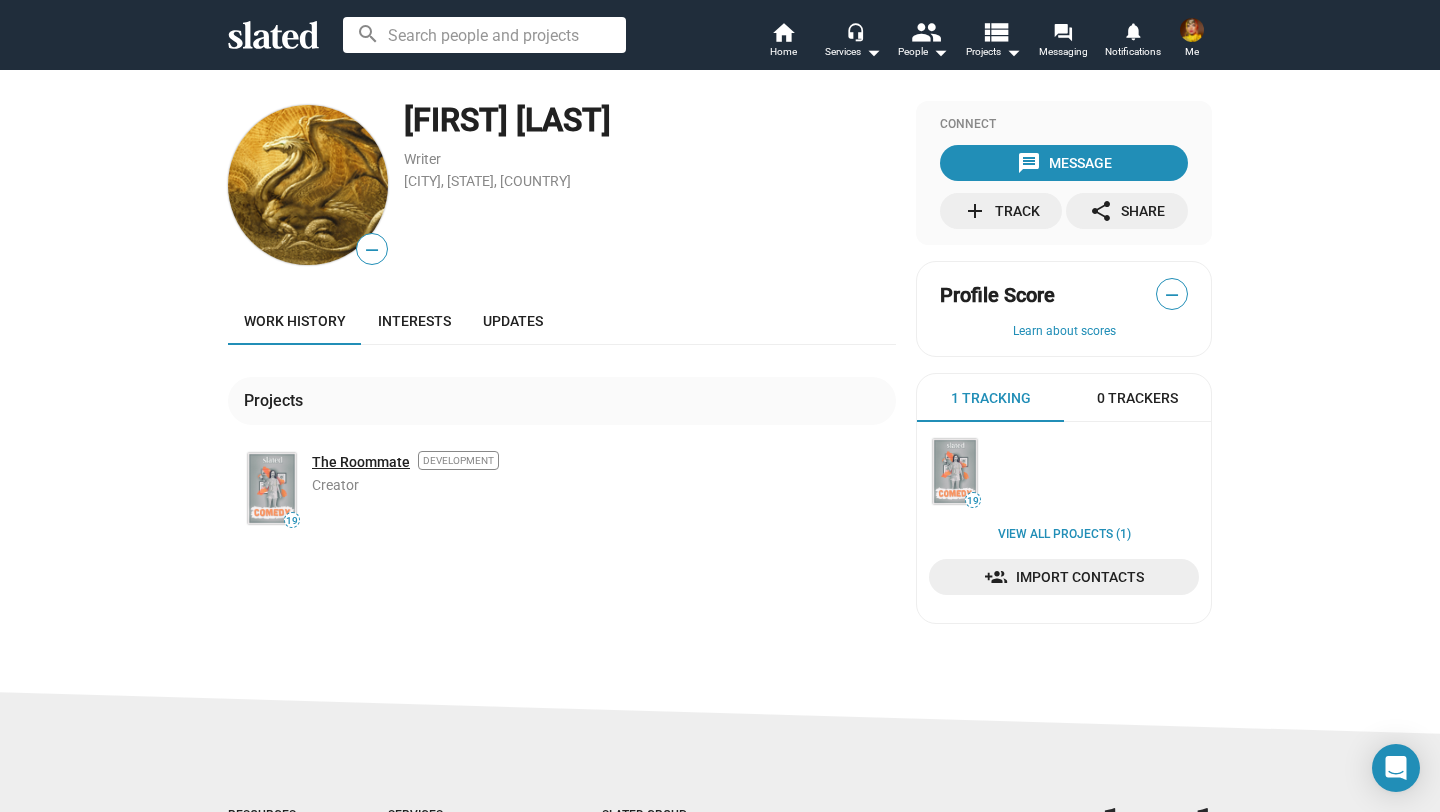 click on "The Roommate" at bounding box center [361, 462] 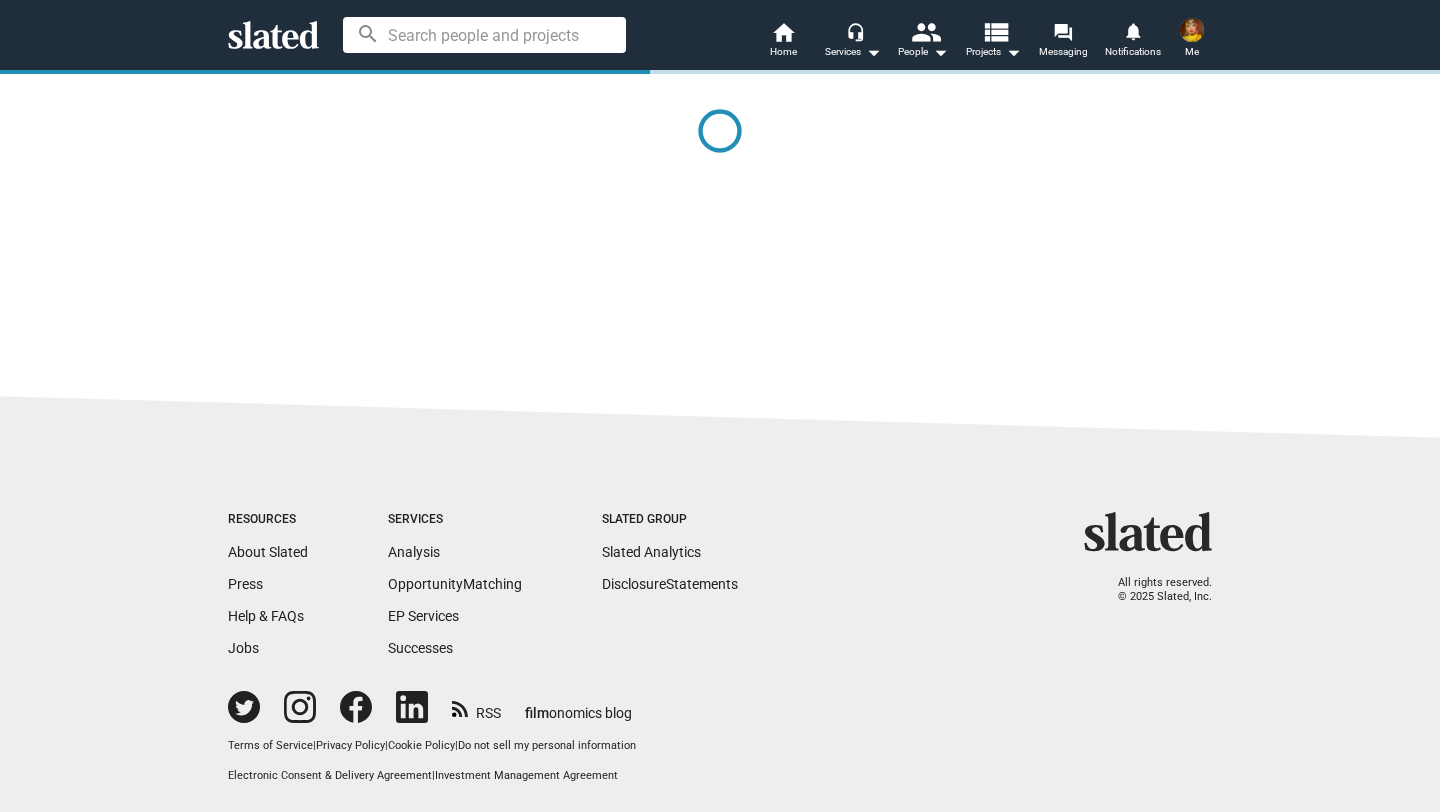 scroll, scrollTop: 0, scrollLeft: 0, axis: both 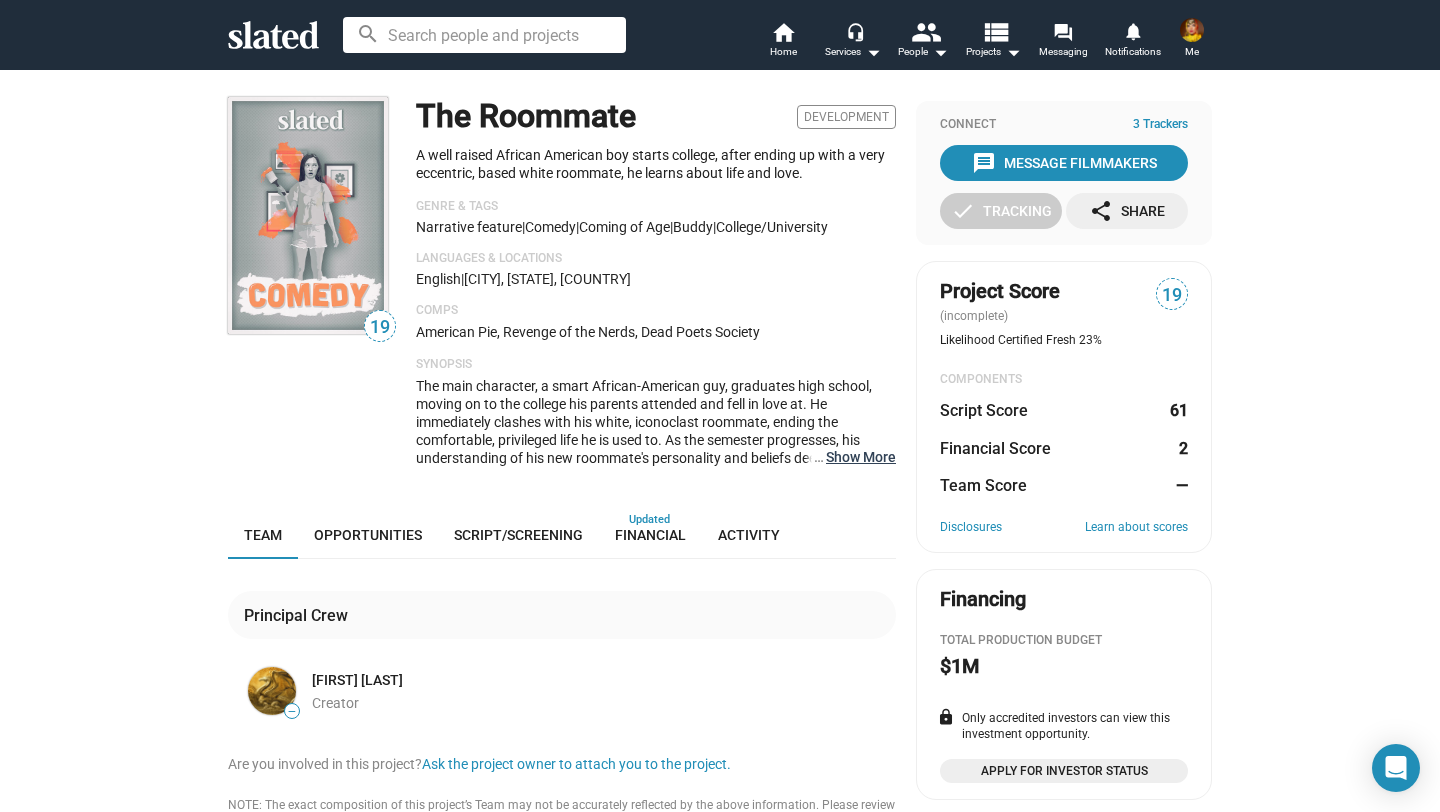 click on "… Show More" at bounding box center [861, 457] 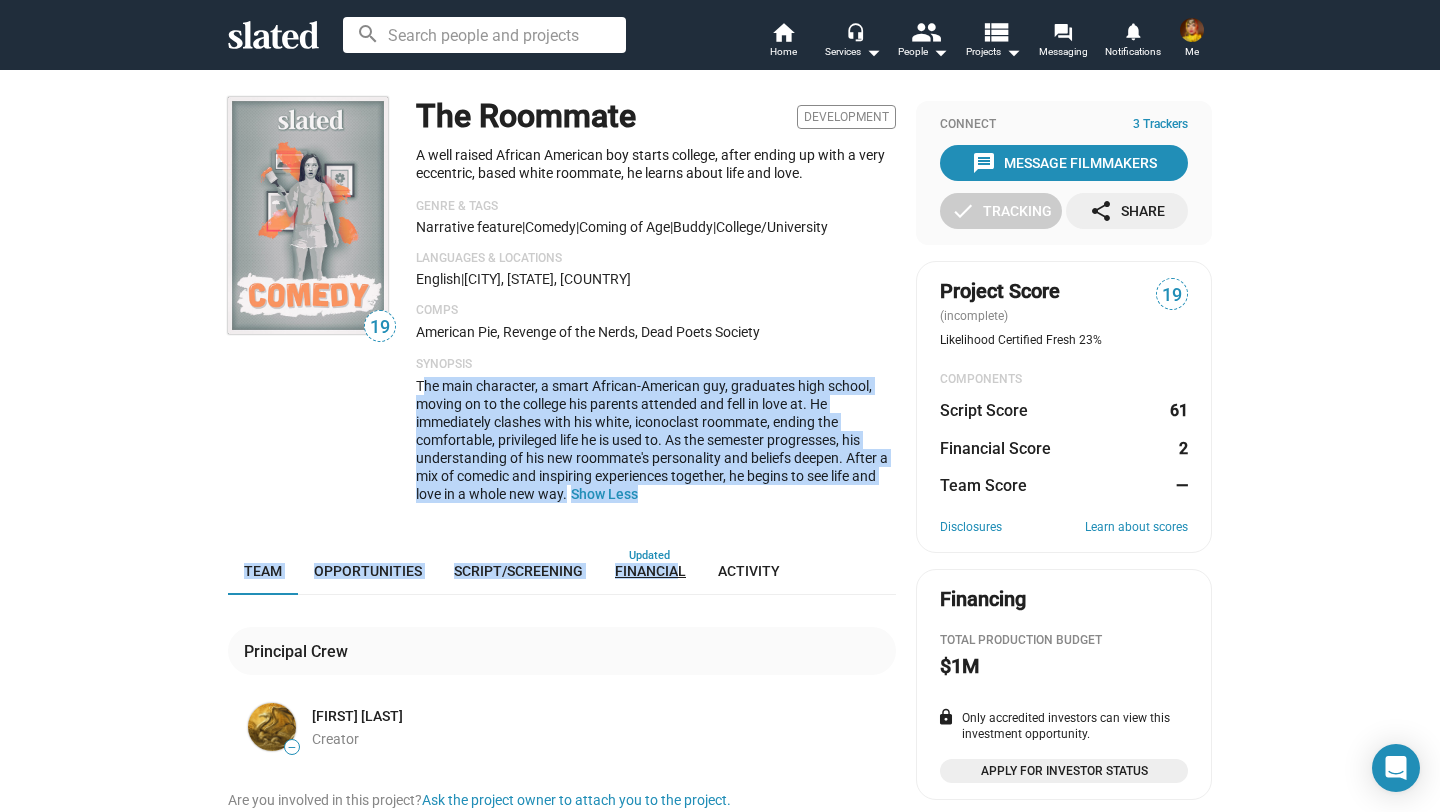 drag, startPoint x: 421, startPoint y: 391, endPoint x: 673, endPoint y: 570, distance: 309.10355 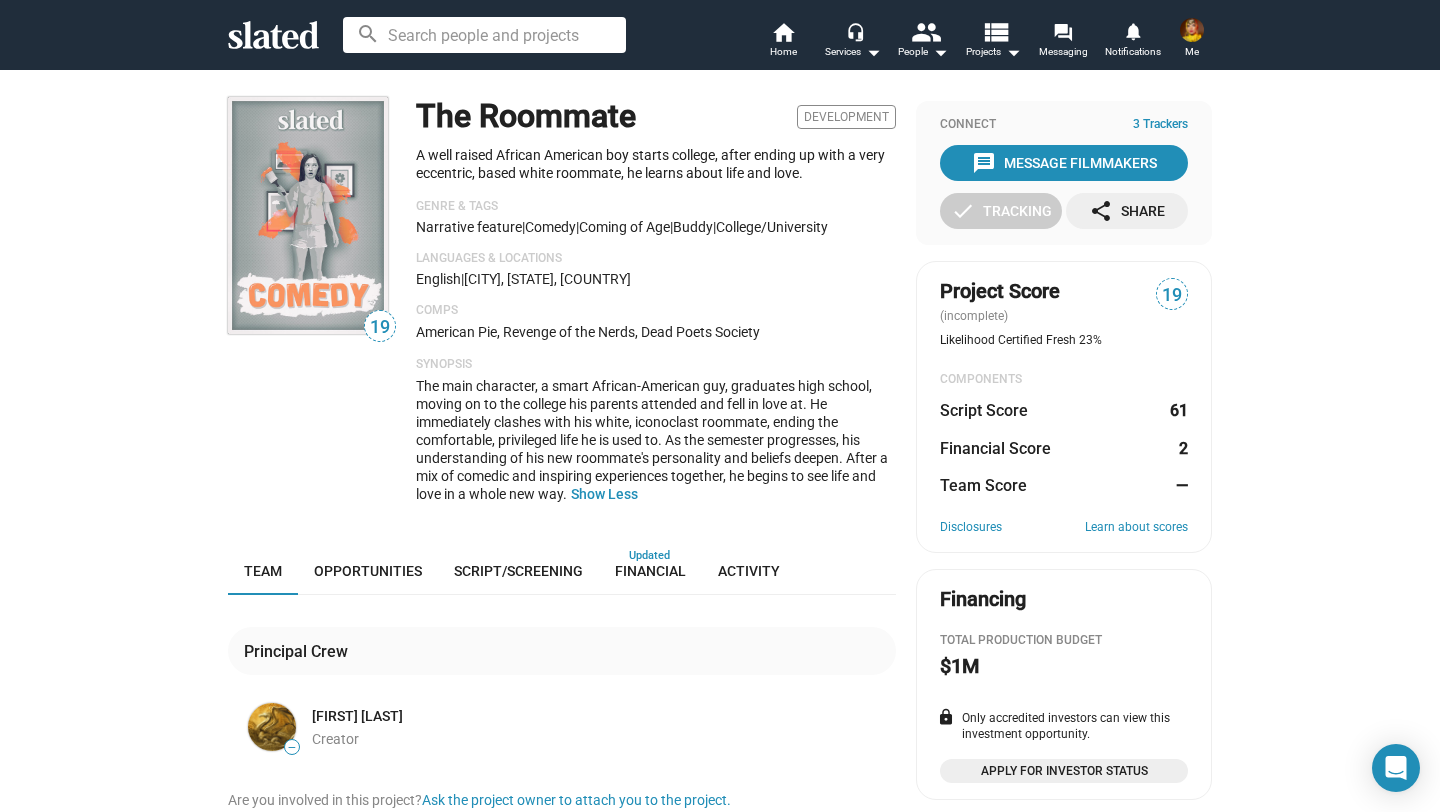 click on "The Roommate  Development A well raised African American boy starts college, after ending up with a very eccentric, based white roommate, he learns about life and love. Genre & Tags  Narrative feature   |  Comedy  |  Coming of Age  |  buddy  |  college/university Languages & Locations English  |  [CITY], [STATE], [COUNTRY] Comps American Pie, Revenge of the Nerds, Dead Poets Society Synopsis The main character, a smart African-American guy, graduates high school, moving on to the college his parents attended and fell in love at.  He immediately clashes with his white, iconoclast roommate, ending the comfortable, privileged life he is used to.  As the semester progresses, his understanding of his new roommate's personality and beliefs deepen.  After a mix of comedic and inspiring experiences together, he begins to see life and love in a whole new way. Show Less" at bounding box center [656, 308] 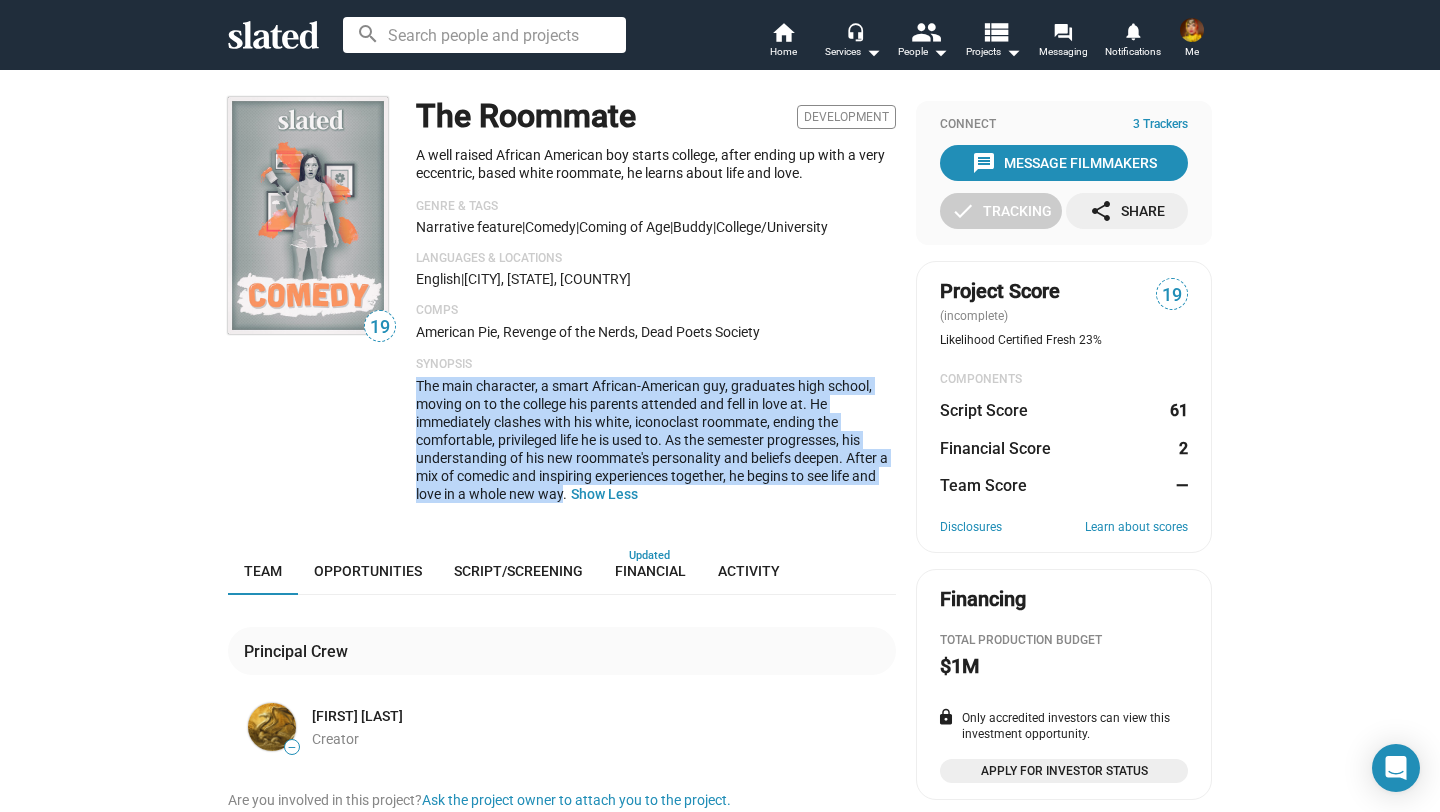 drag, startPoint x: 417, startPoint y: 384, endPoint x: 565, endPoint y: 490, distance: 182.04395 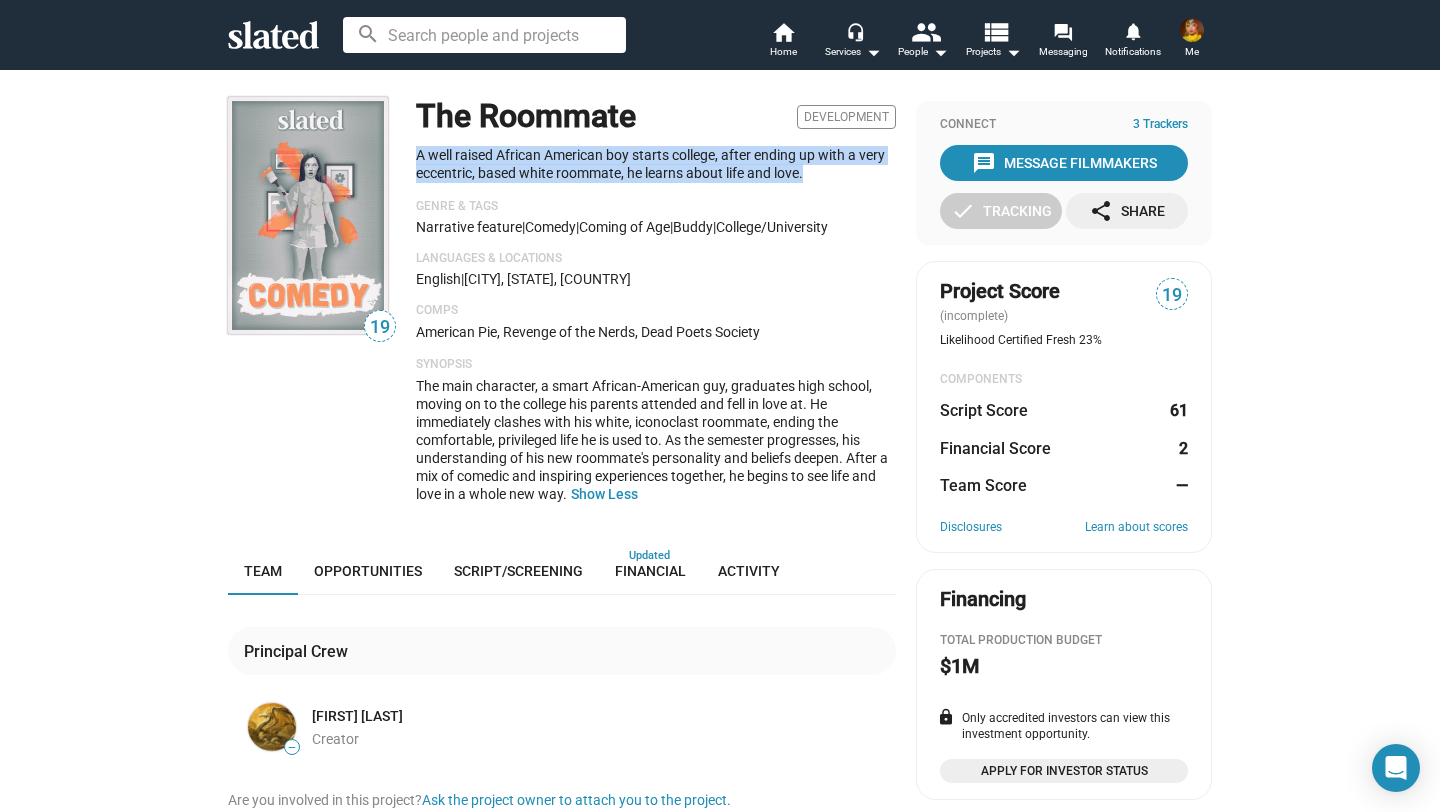 drag, startPoint x: 420, startPoint y: 157, endPoint x: 826, endPoint y: 173, distance: 406.31516 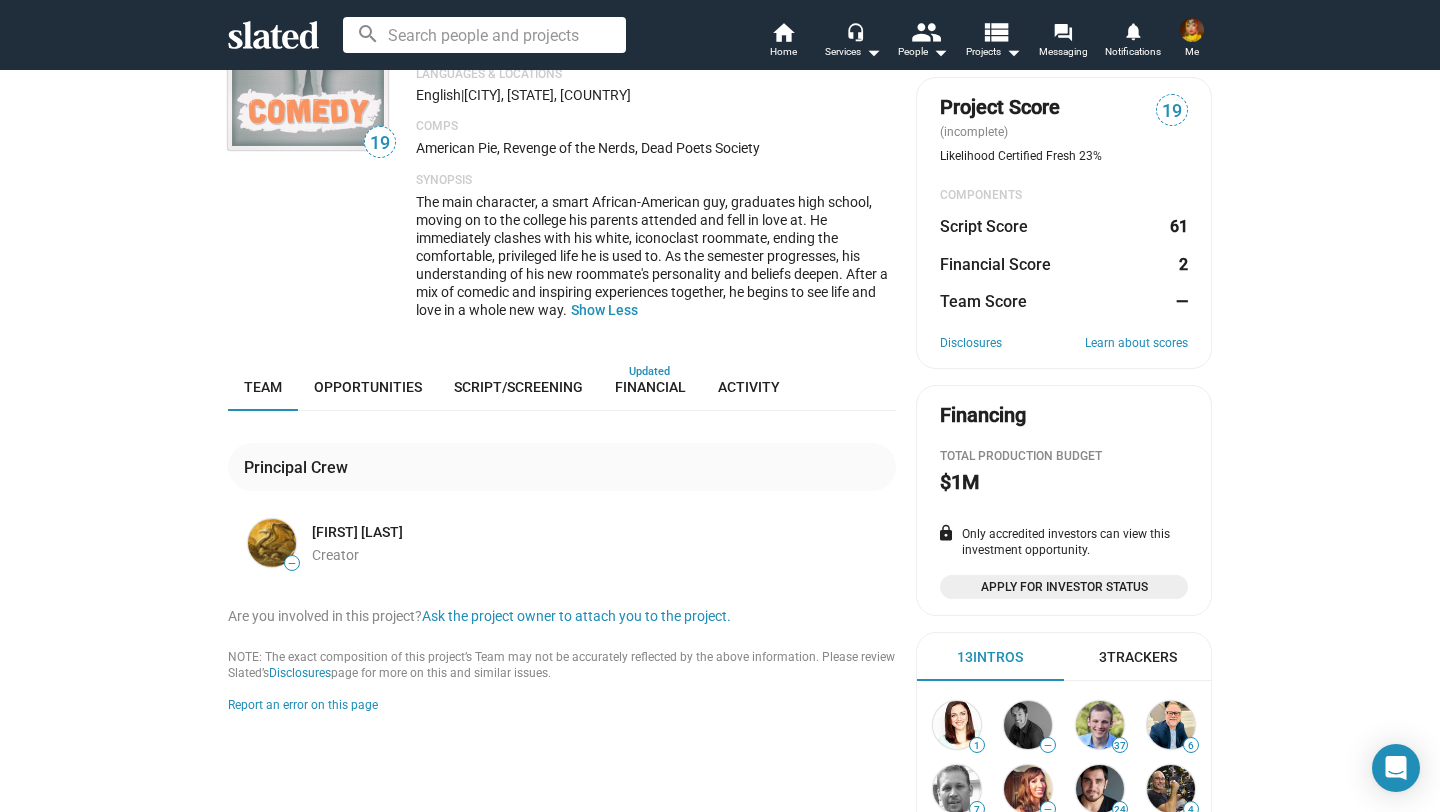 scroll, scrollTop: 186, scrollLeft: 0, axis: vertical 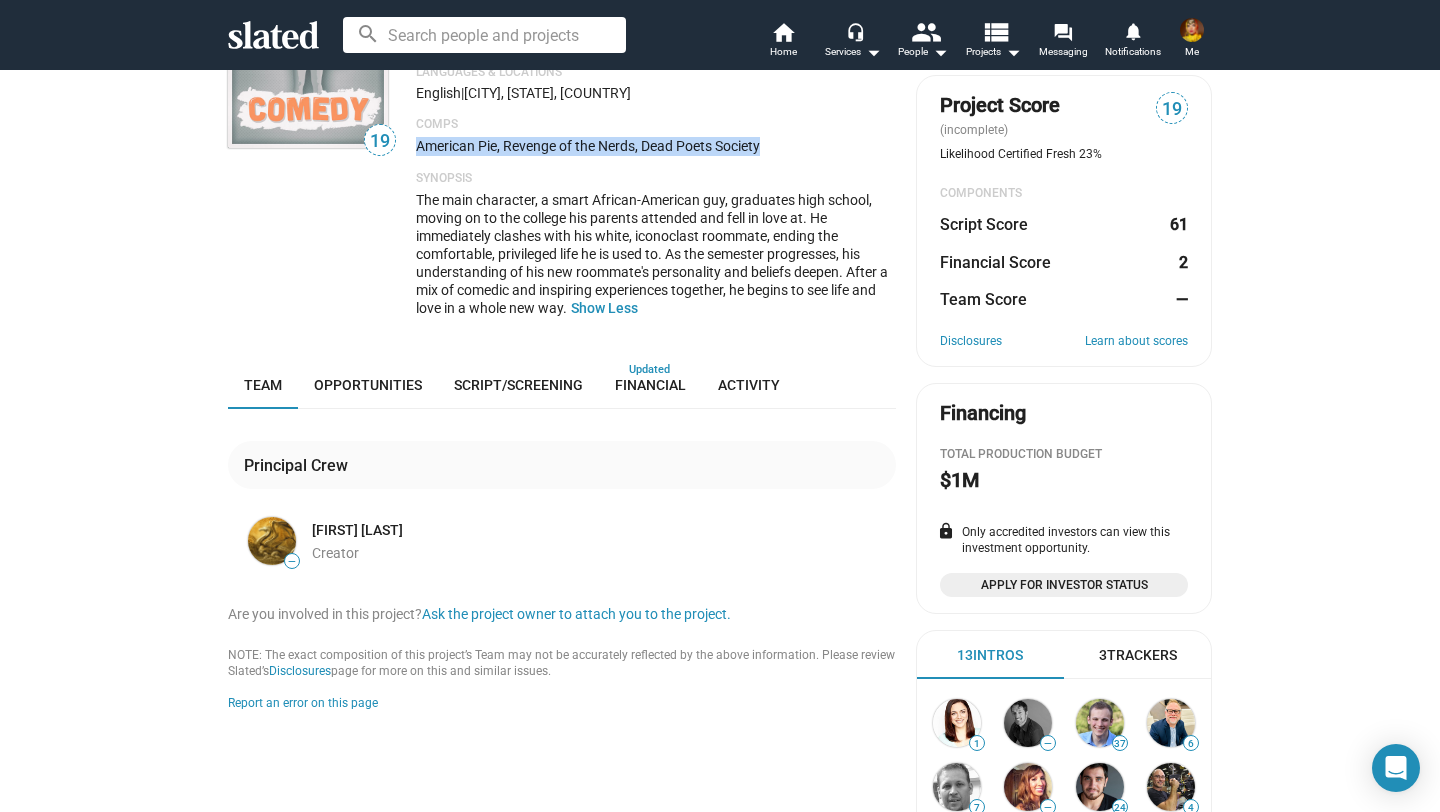 drag, startPoint x: 418, startPoint y: 150, endPoint x: 755, endPoint y: 156, distance: 337.0534 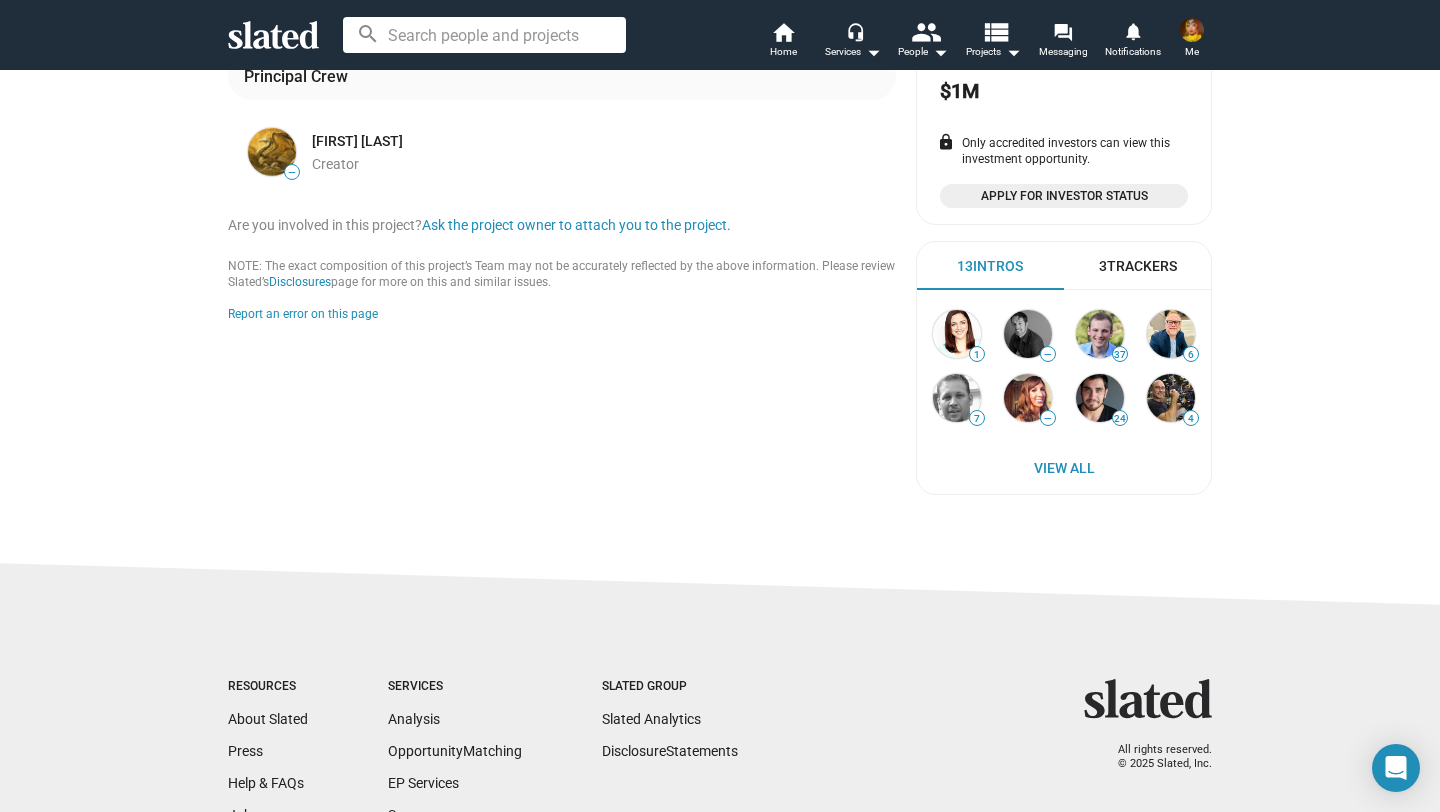 scroll, scrollTop: 579, scrollLeft: 0, axis: vertical 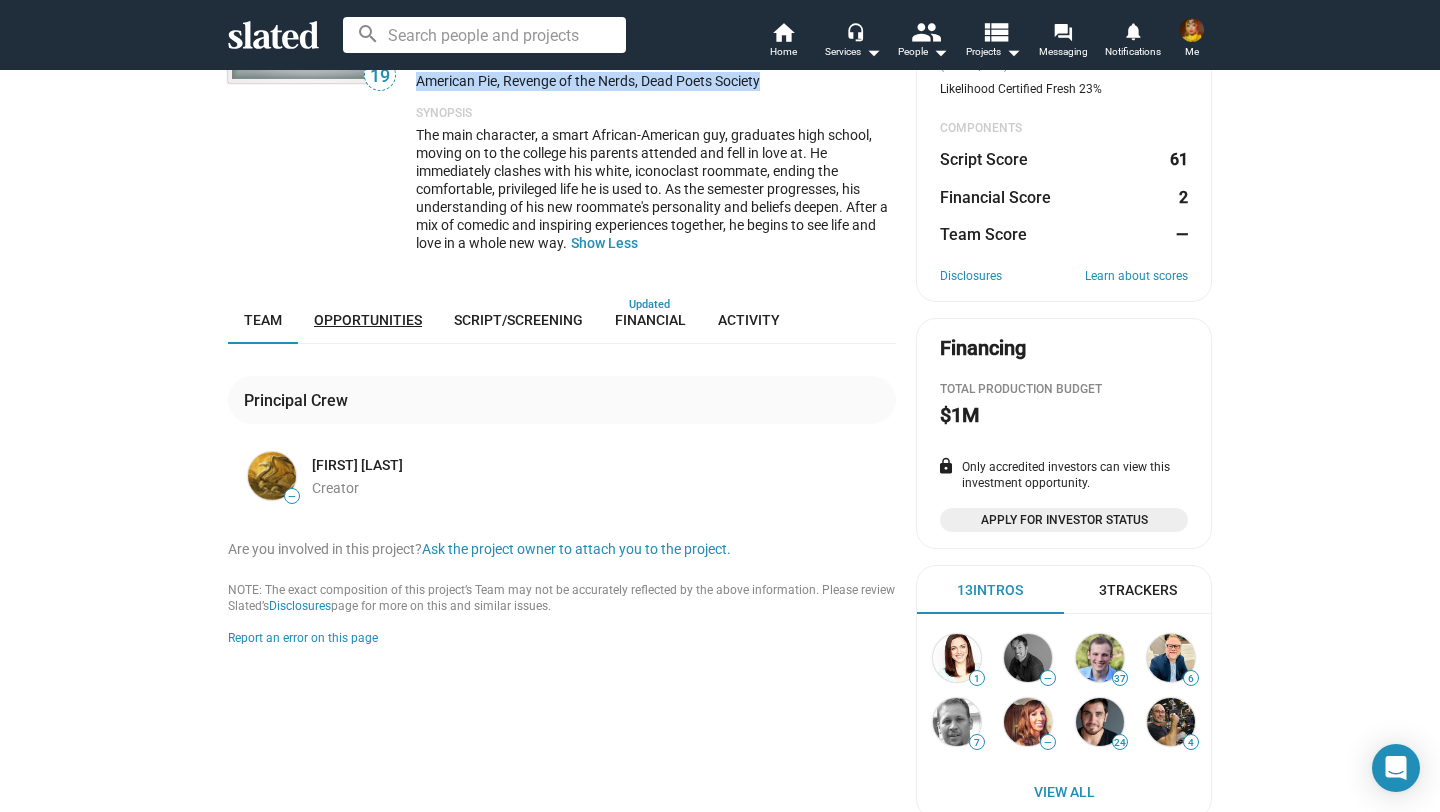 click on "Opportunities" at bounding box center [368, 320] 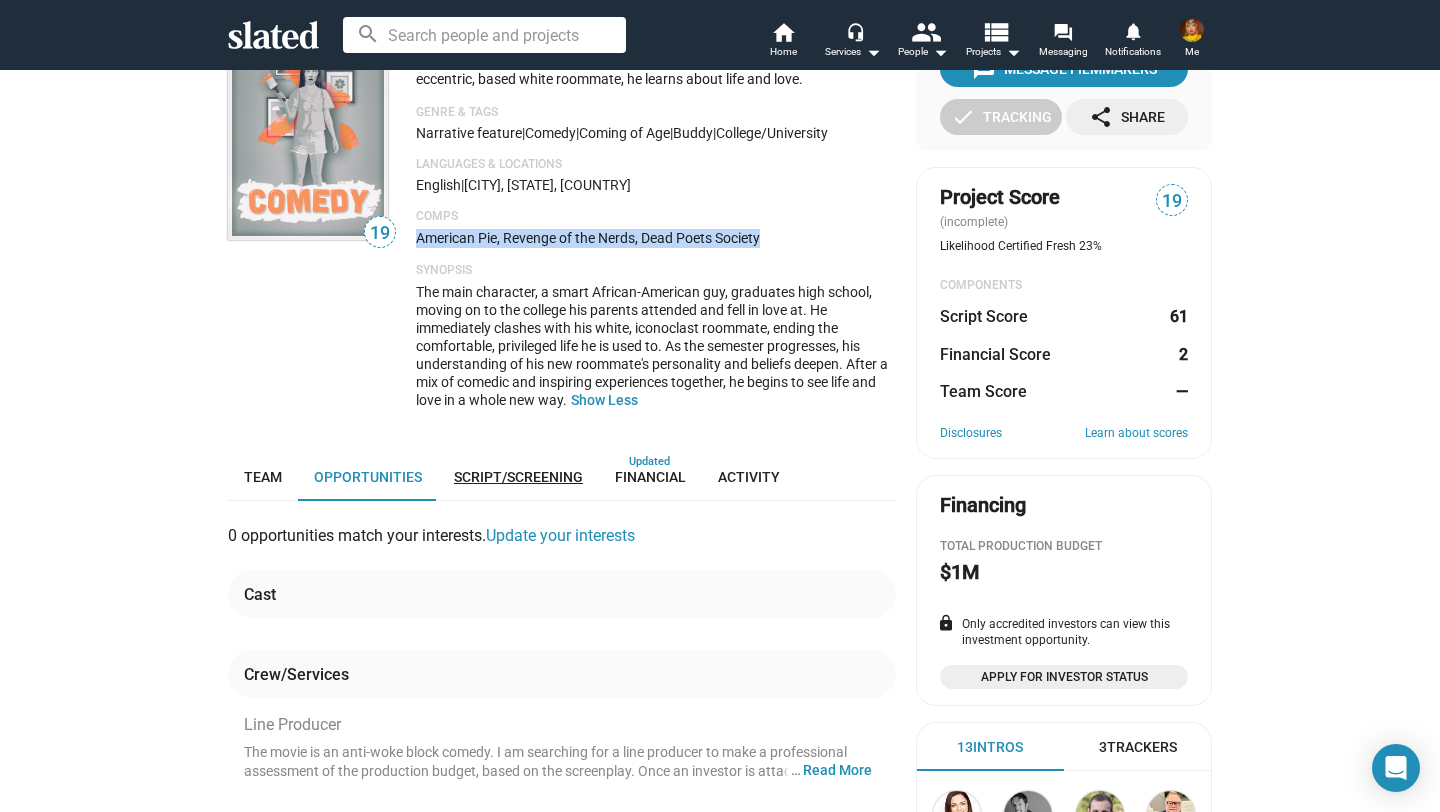 scroll, scrollTop: 147, scrollLeft: 0, axis: vertical 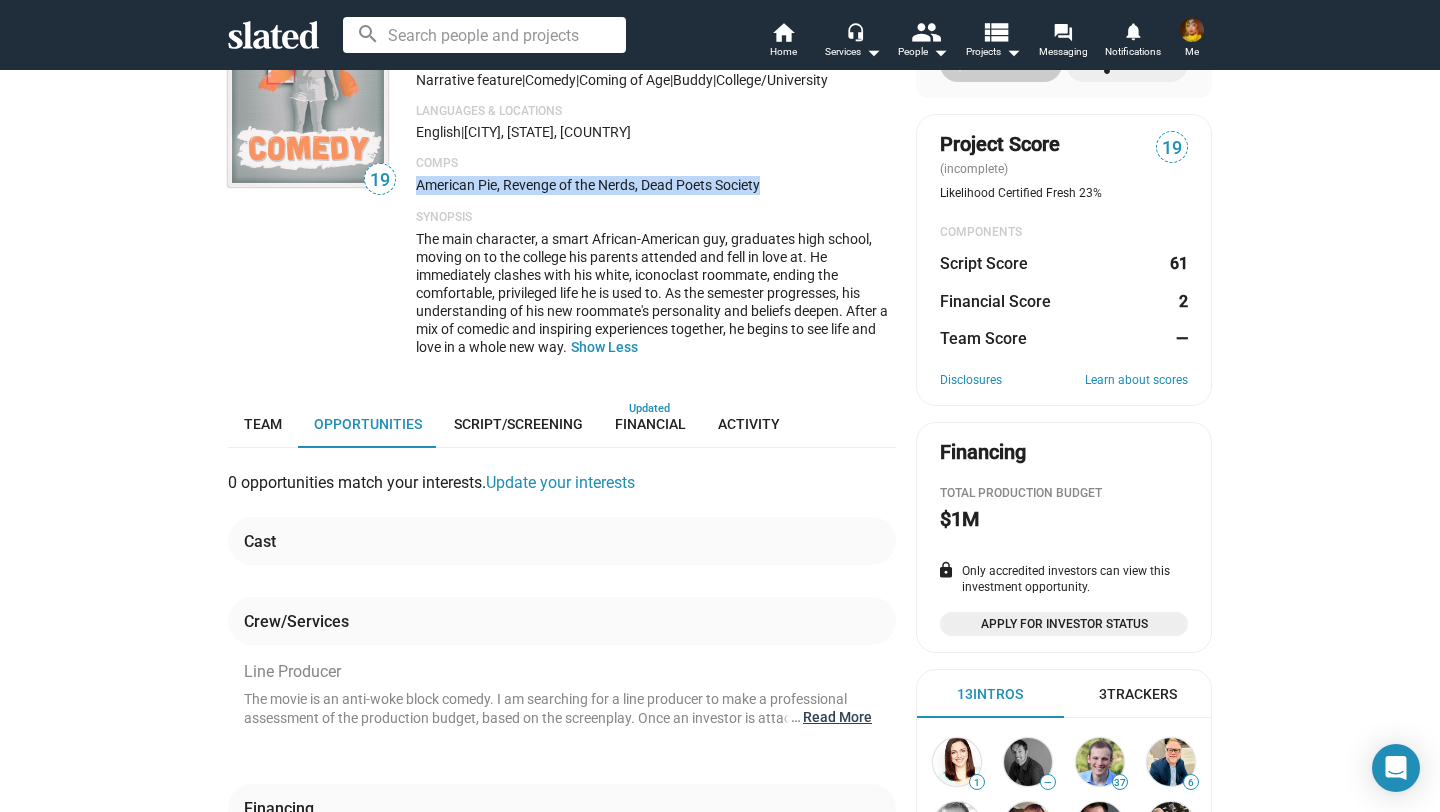 click on "… Read More" at bounding box center [837, 717] 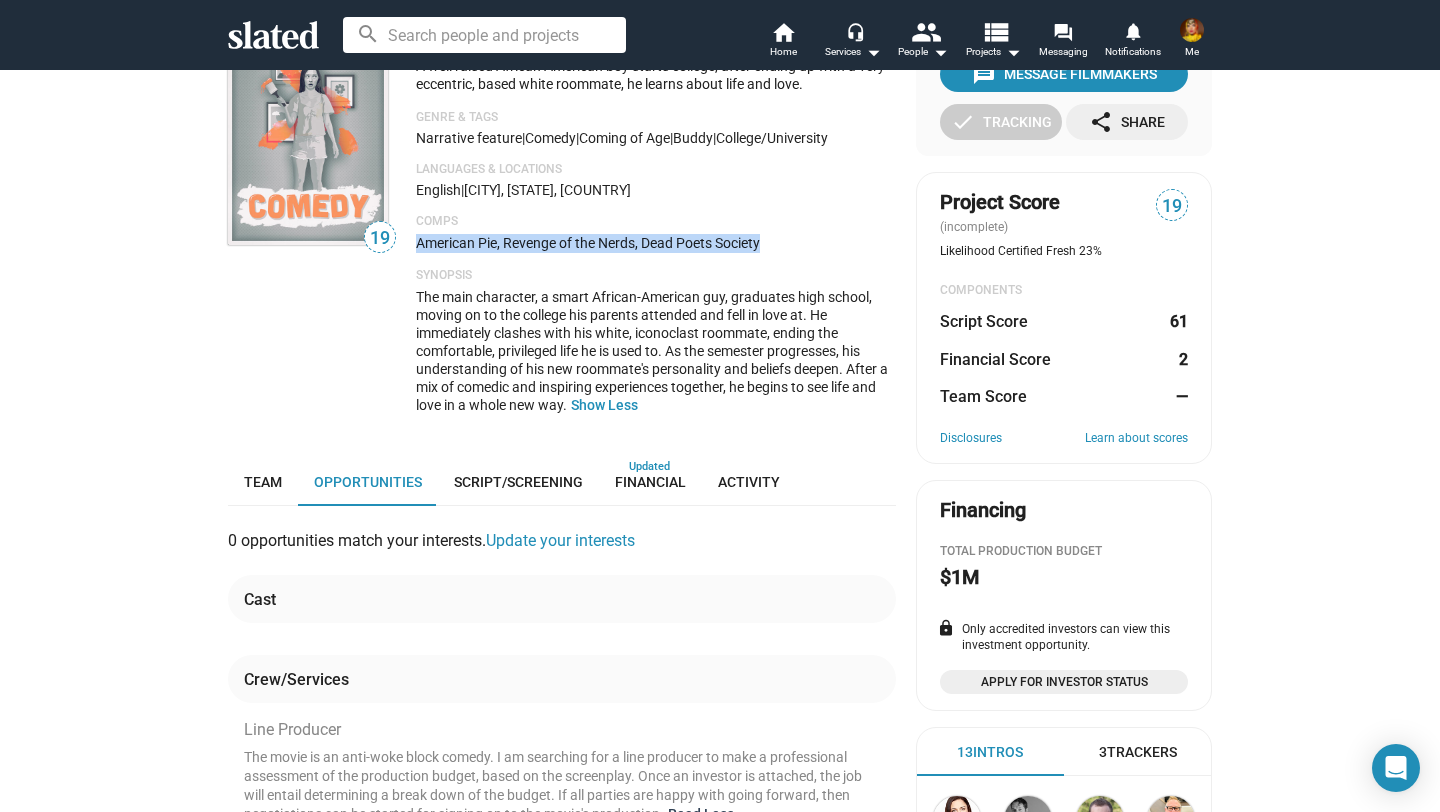 scroll, scrollTop: 0, scrollLeft: 0, axis: both 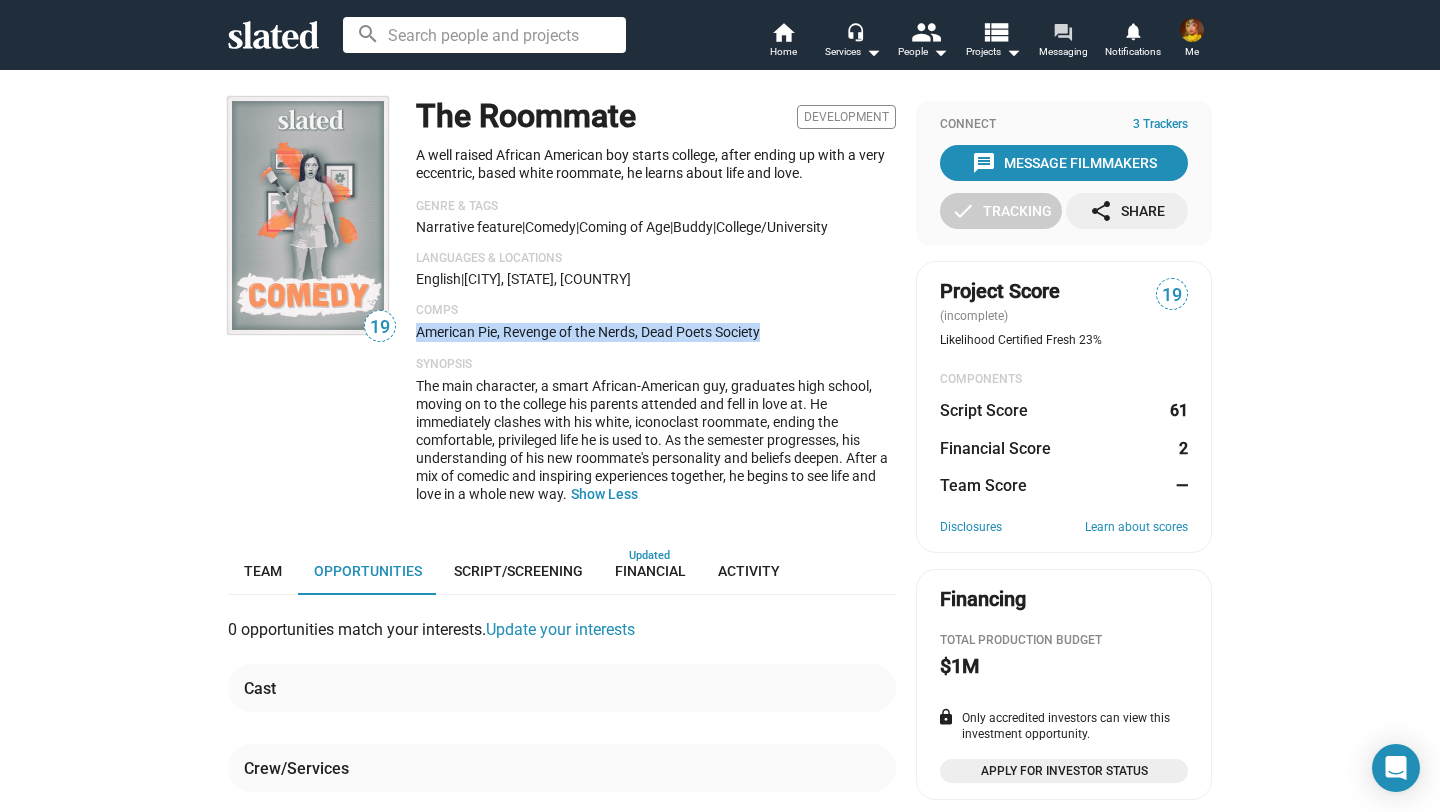 click on "forum" at bounding box center (1062, 31) 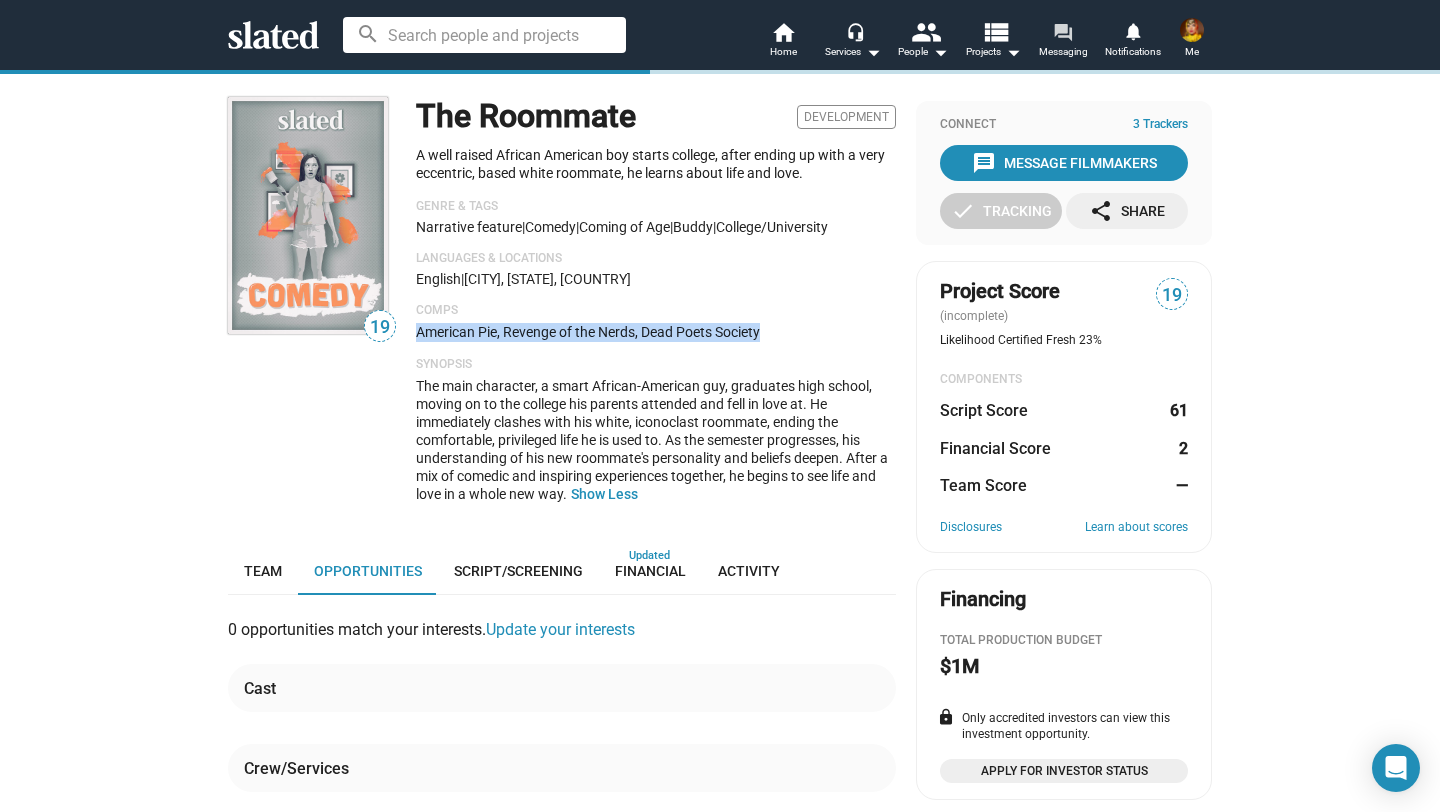 scroll, scrollTop: 49, scrollLeft: 0, axis: vertical 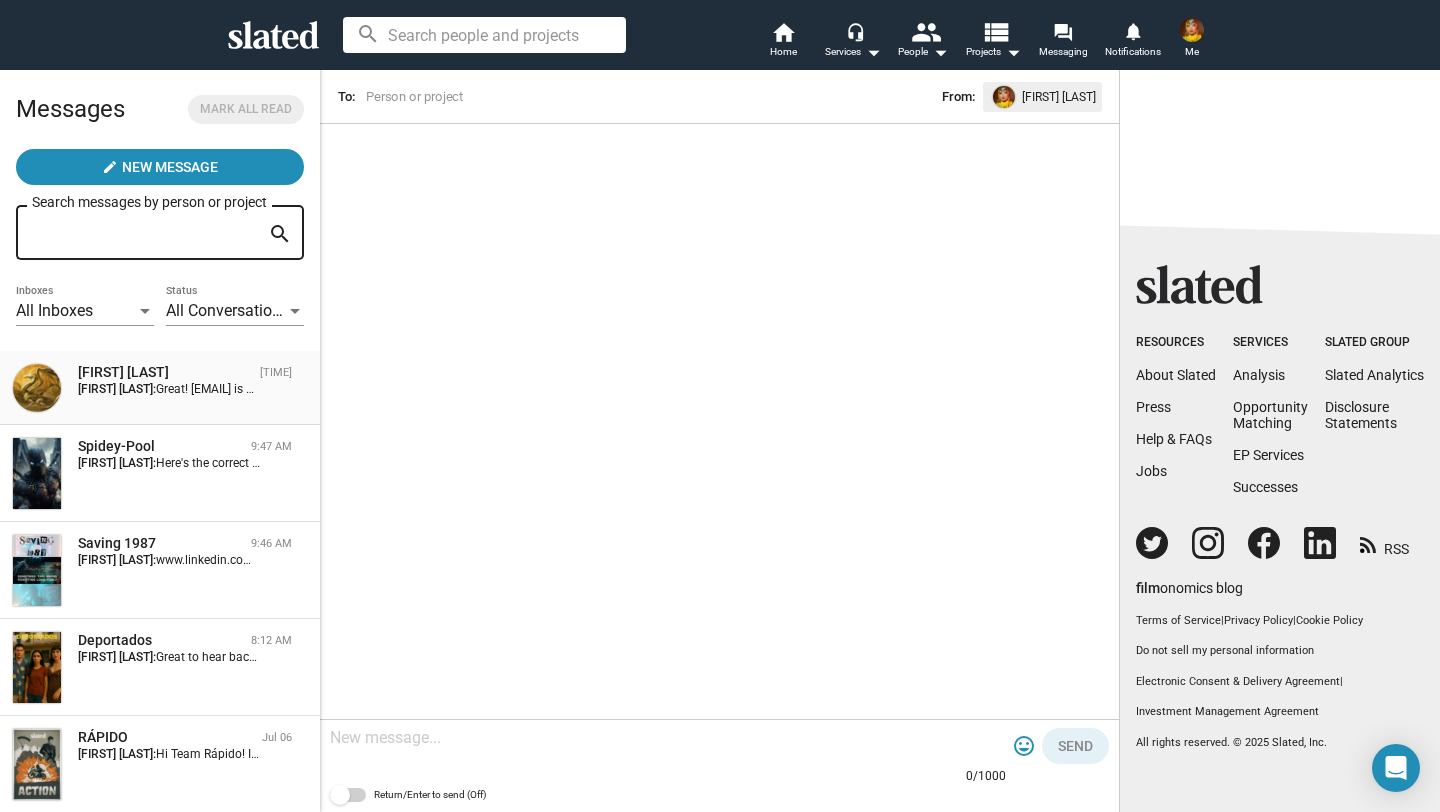 click on "Great! [EMAIL] is my primary email, I'll be here at 6pm." at bounding box center (300, 389) 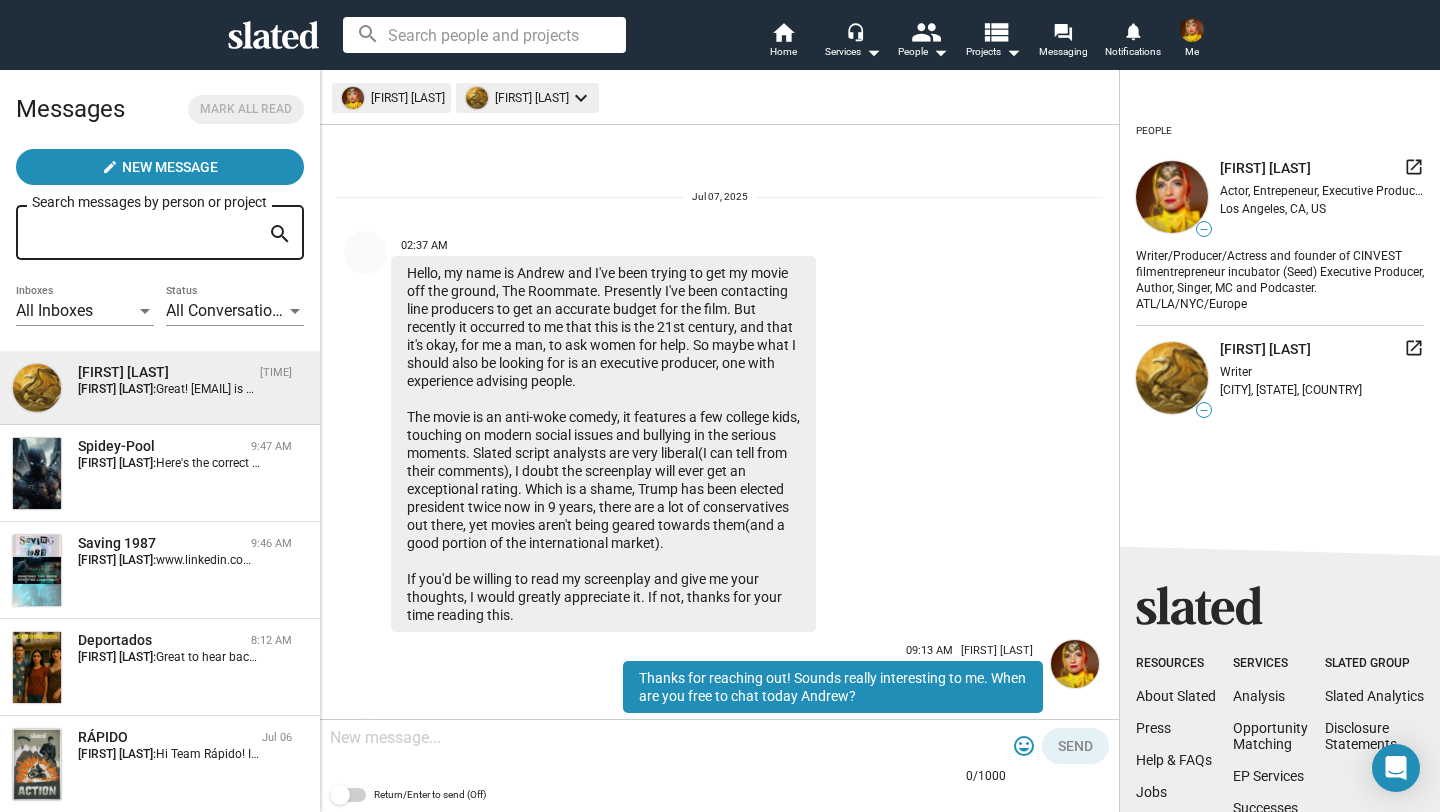 scroll, scrollTop: 369, scrollLeft: 0, axis: vertical 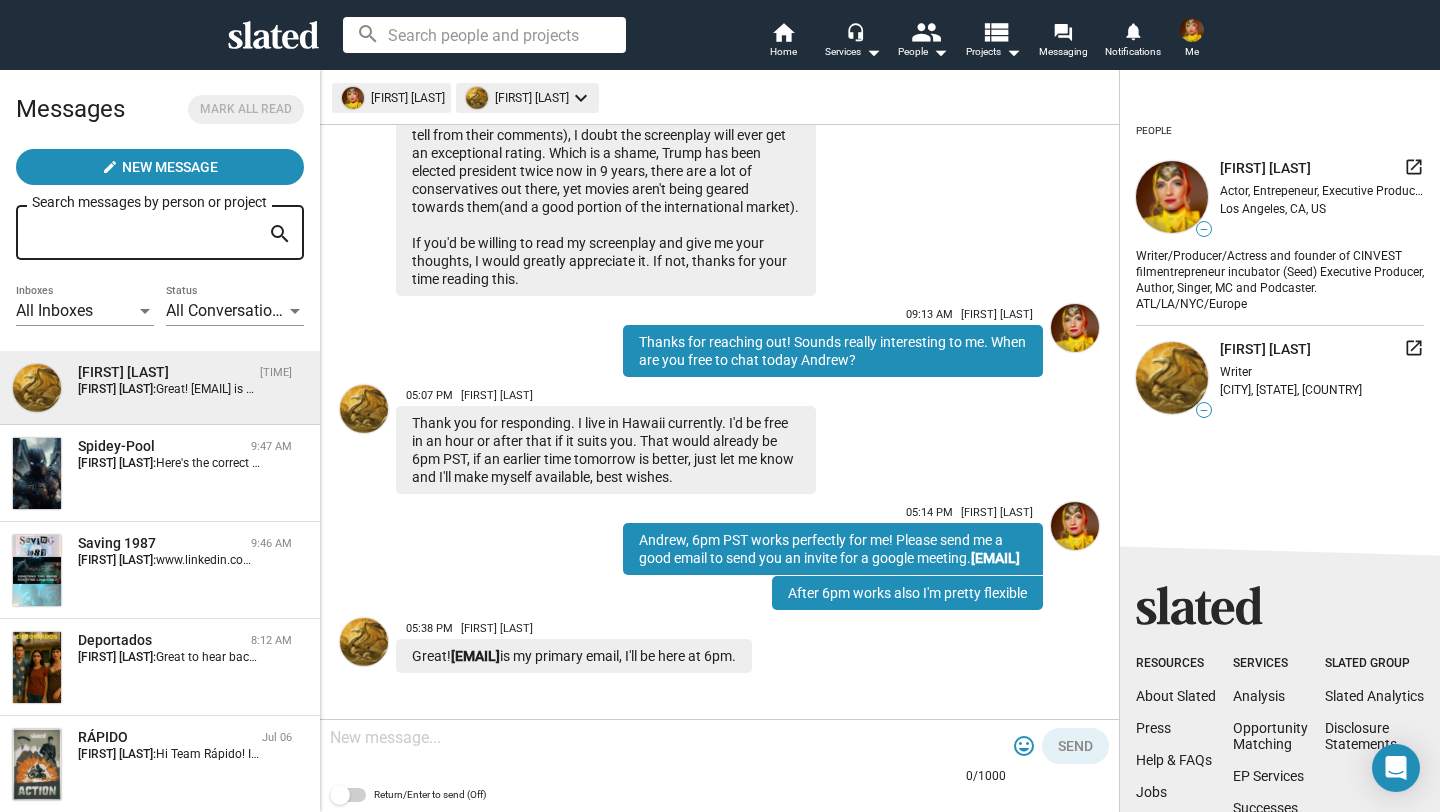 click at bounding box center (668, 738) 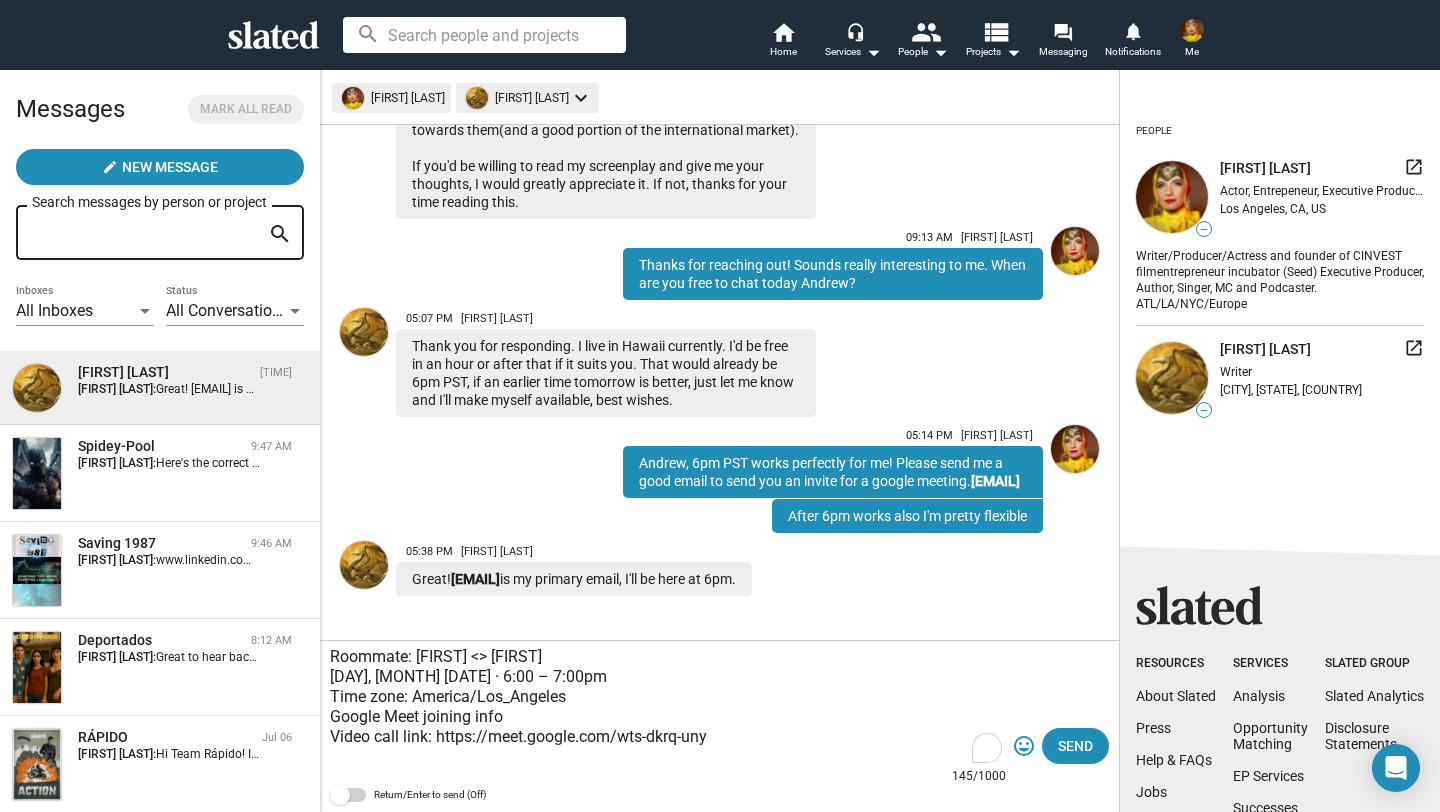 scroll, scrollTop: 429, scrollLeft: 0, axis: vertical 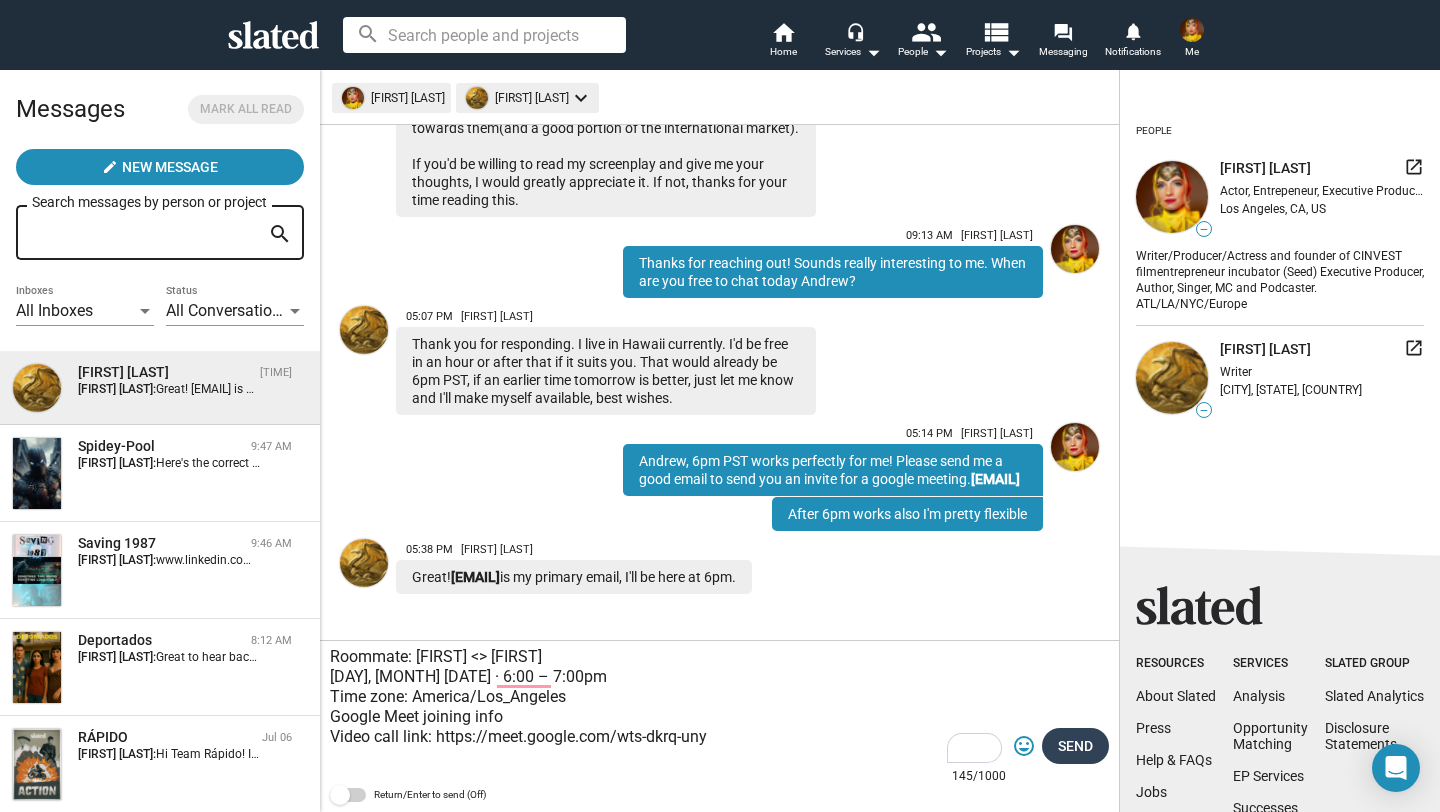 type on "Roommate: [FIRST] <> [FIRST]
[DAY], [MONTH] [DATE] · 6:00 – 7:00pm
Time zone: America/Los_Angeles
Google Meet joining info
Video call link: https://meet.google.com/wts-dkrq-uny" 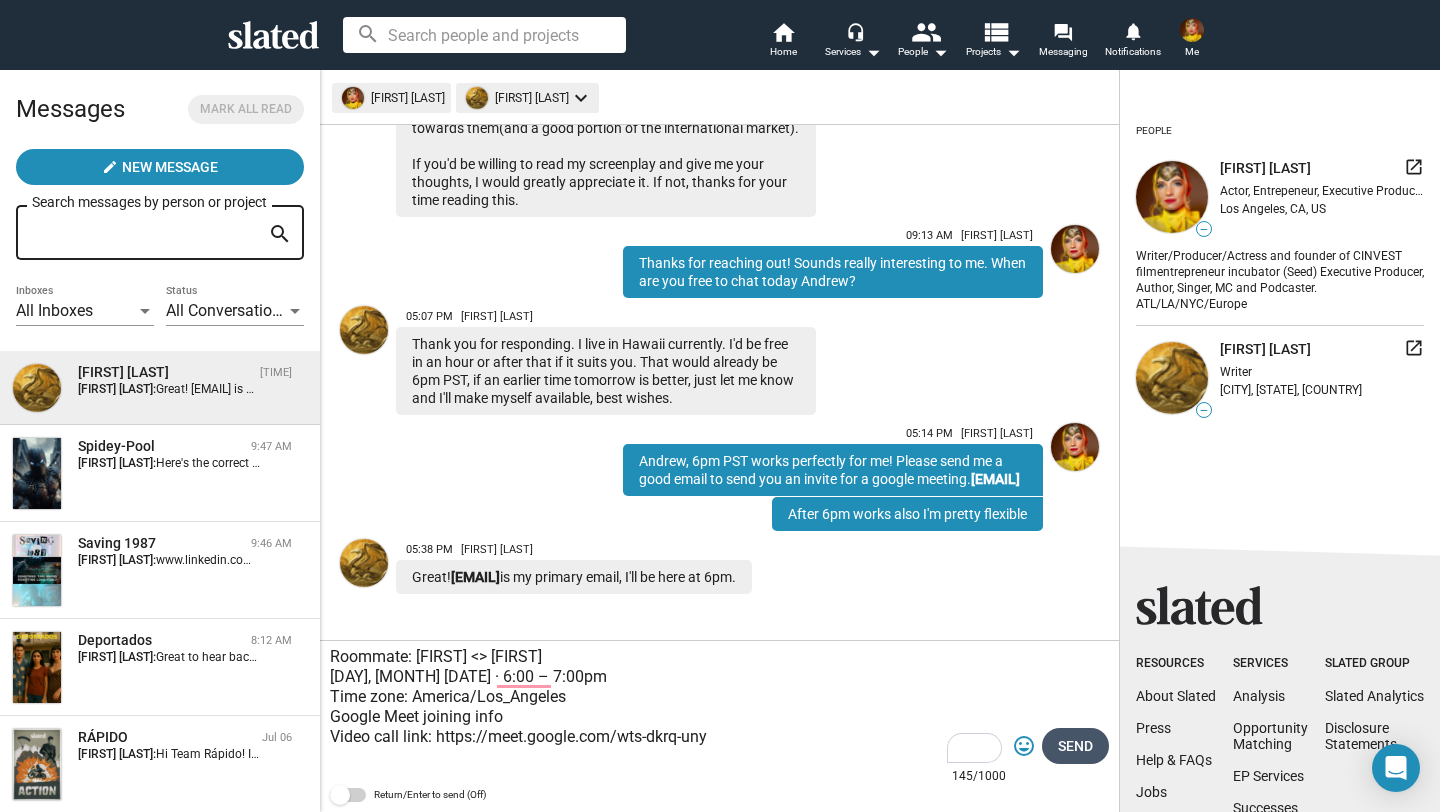 click on "Send" at bounding box center (1075, 746) 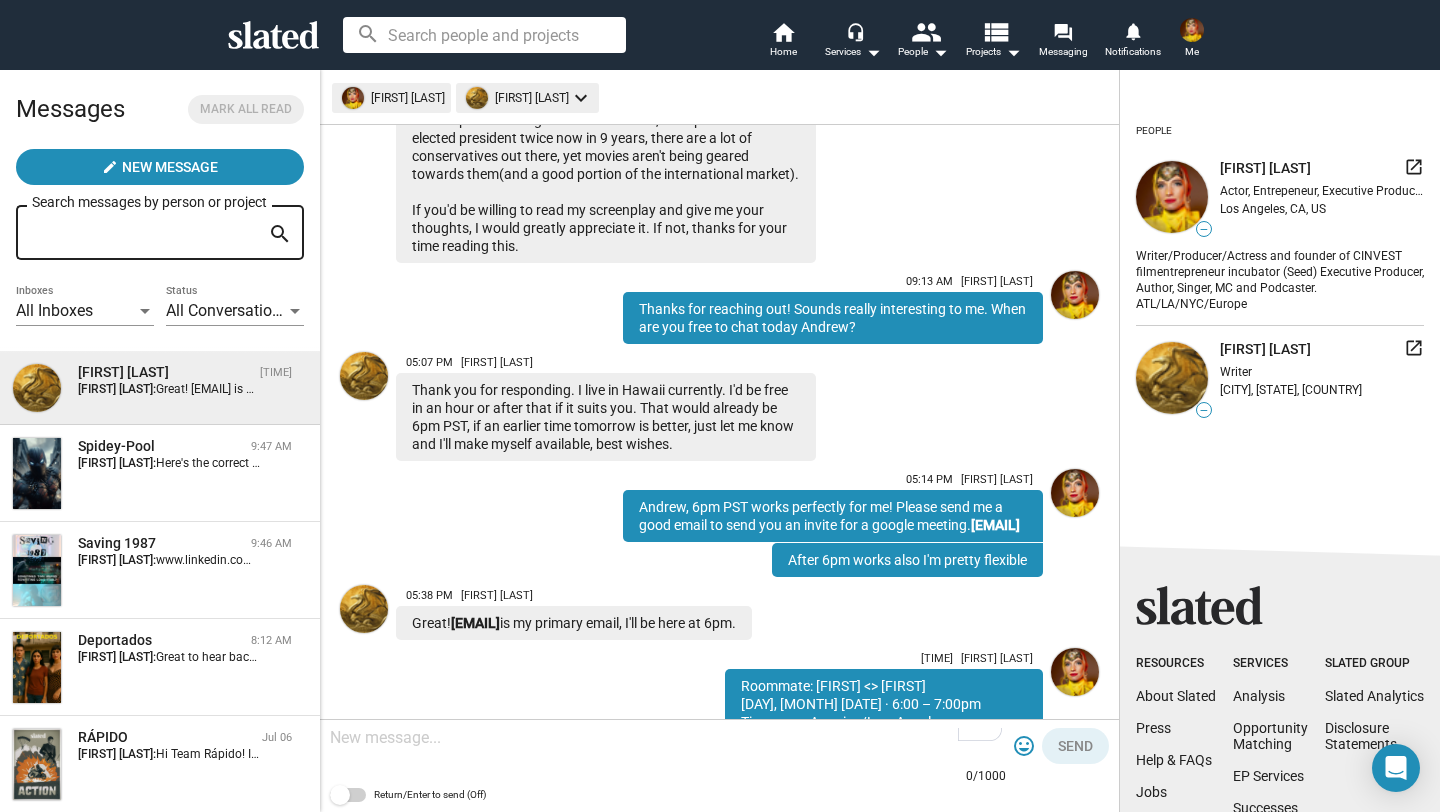 scroll, scrollTop: 528, scrollLeft: 0, axis: vertical 